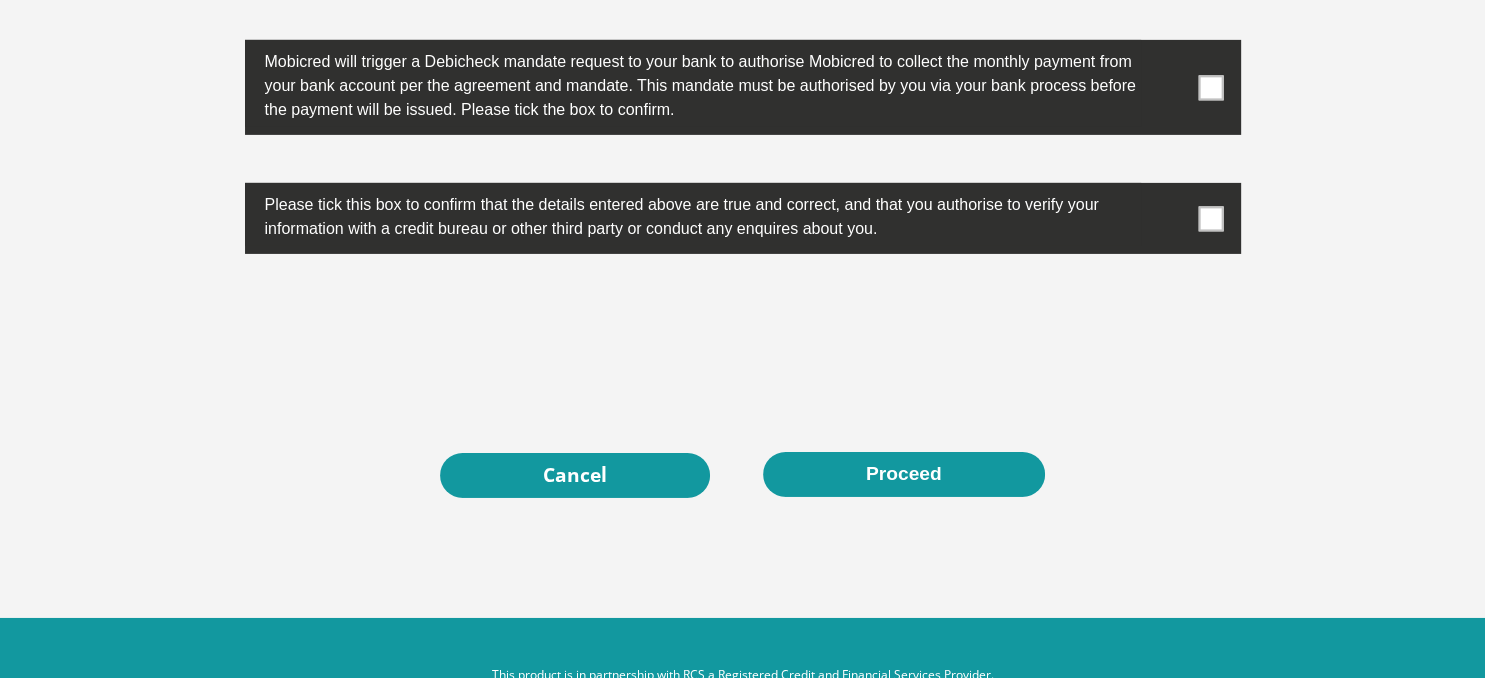 scroll, scrollTop: 6493, scrollLeft: 0, axis: vertical 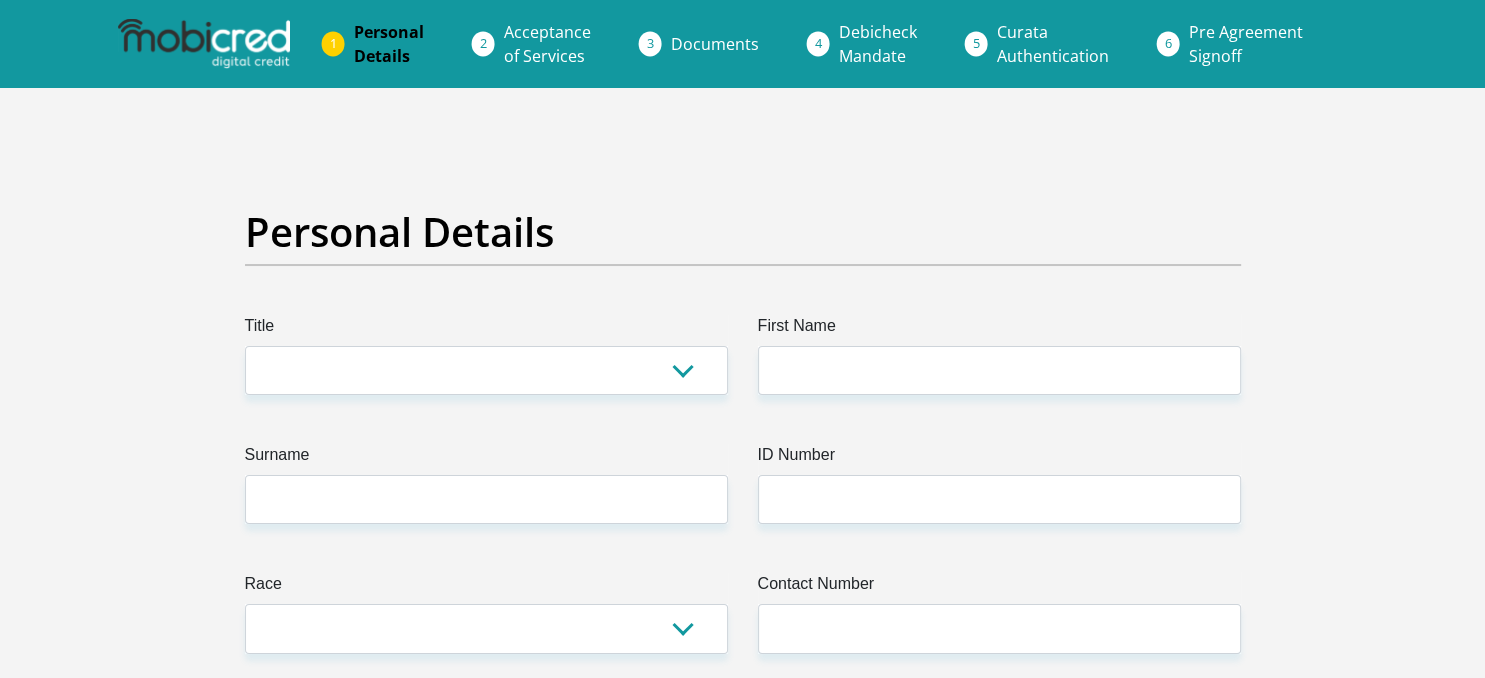click at bounding box center (204, 44) 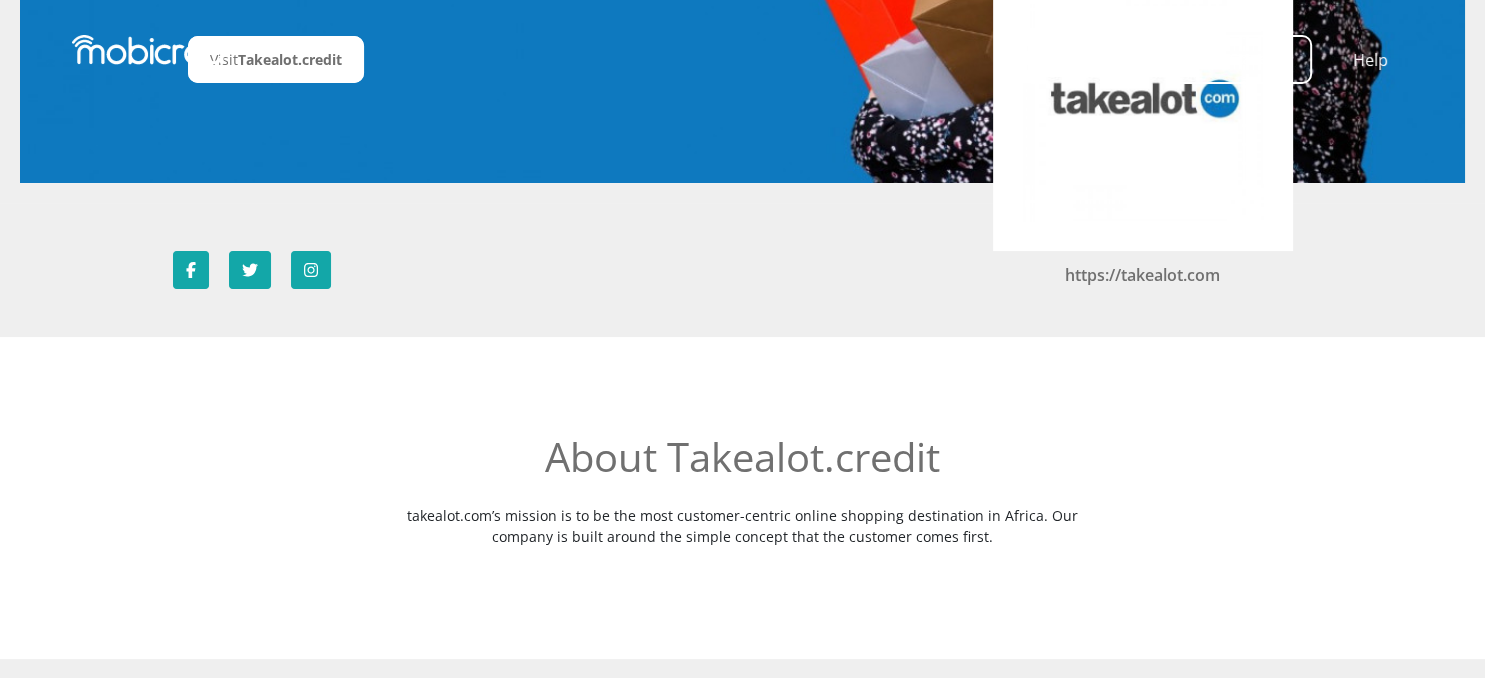 scroll, scrollTop: 0, scrollLeft: 0, axis: both 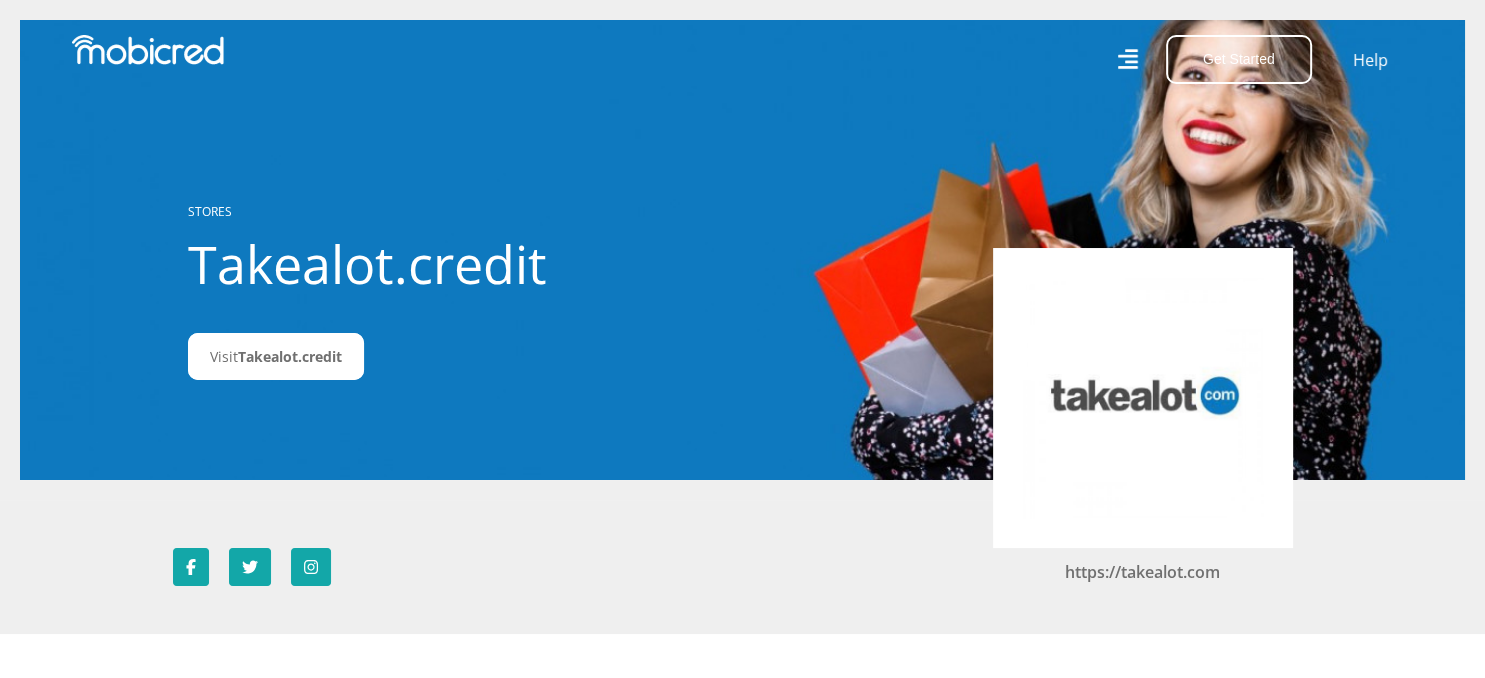click 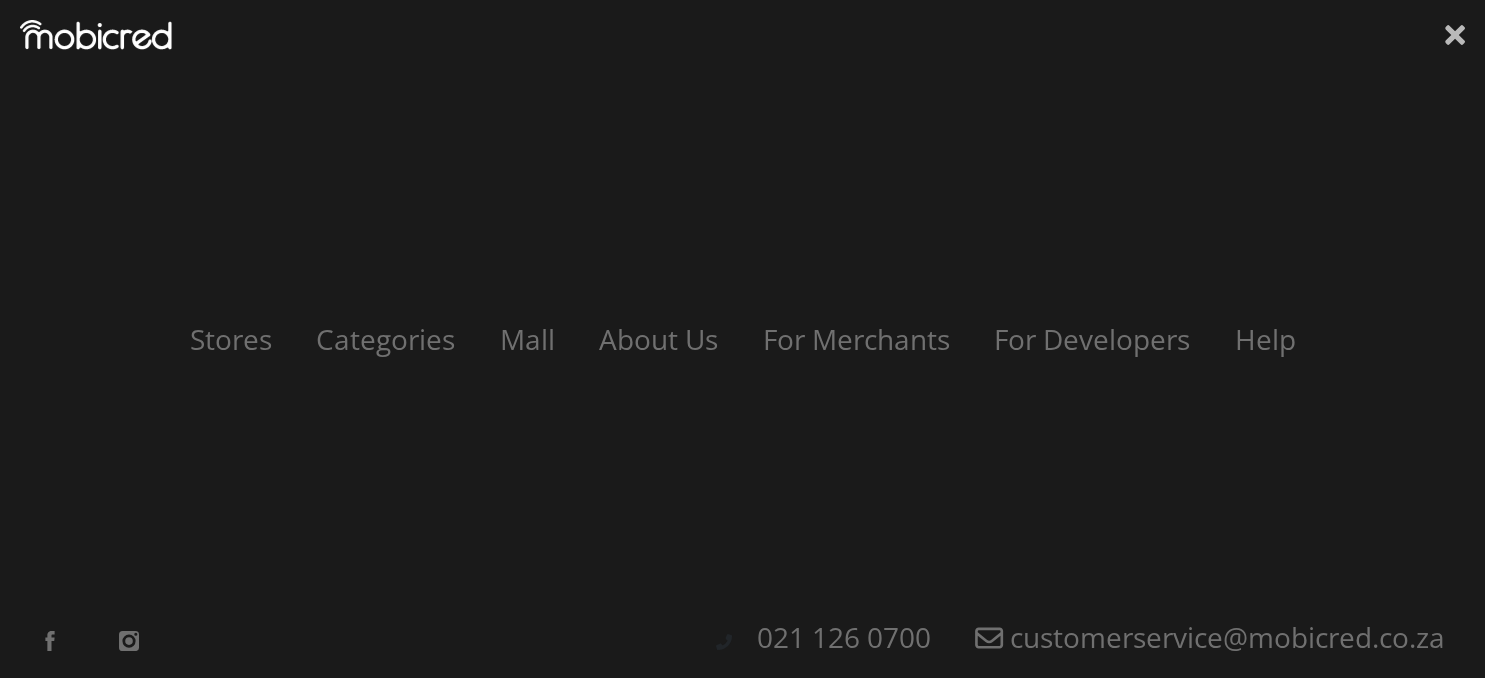 click 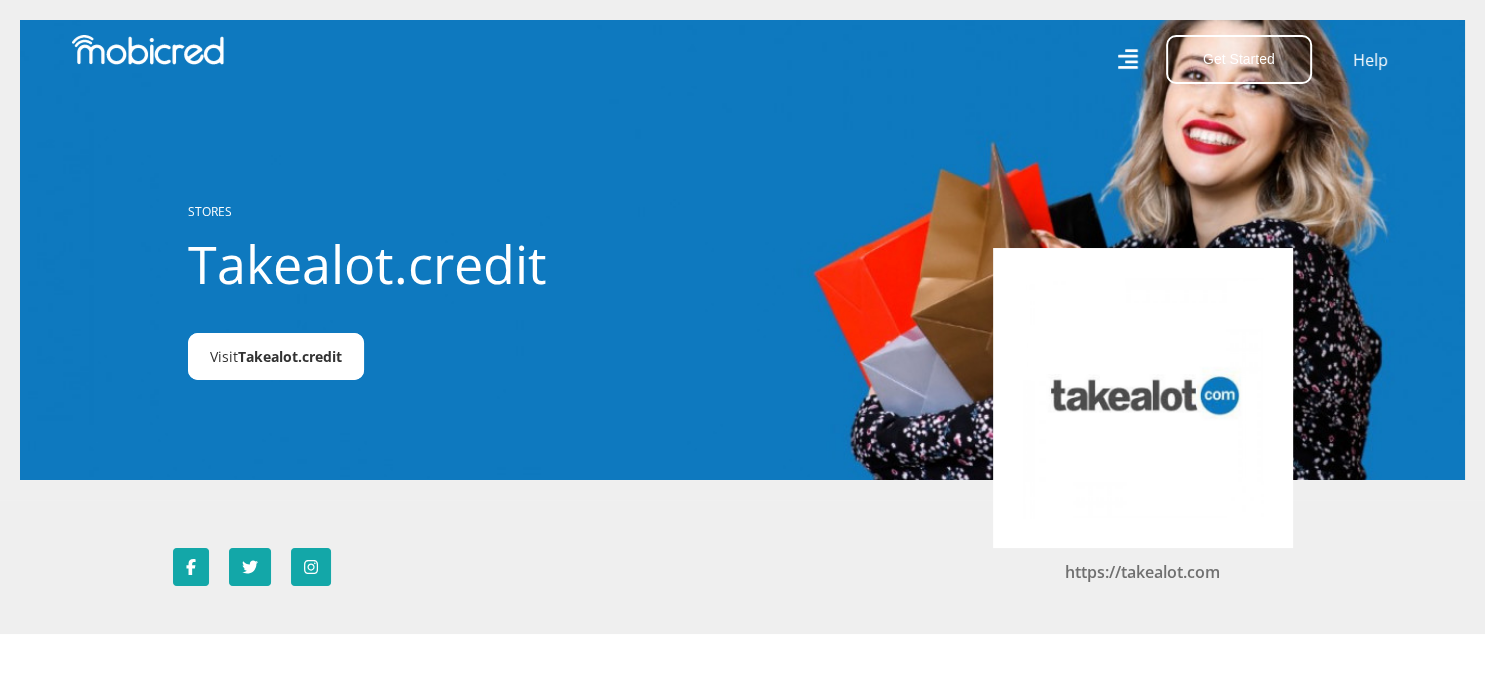 click on "Takealot.credit" at bounding box center [290, 356] 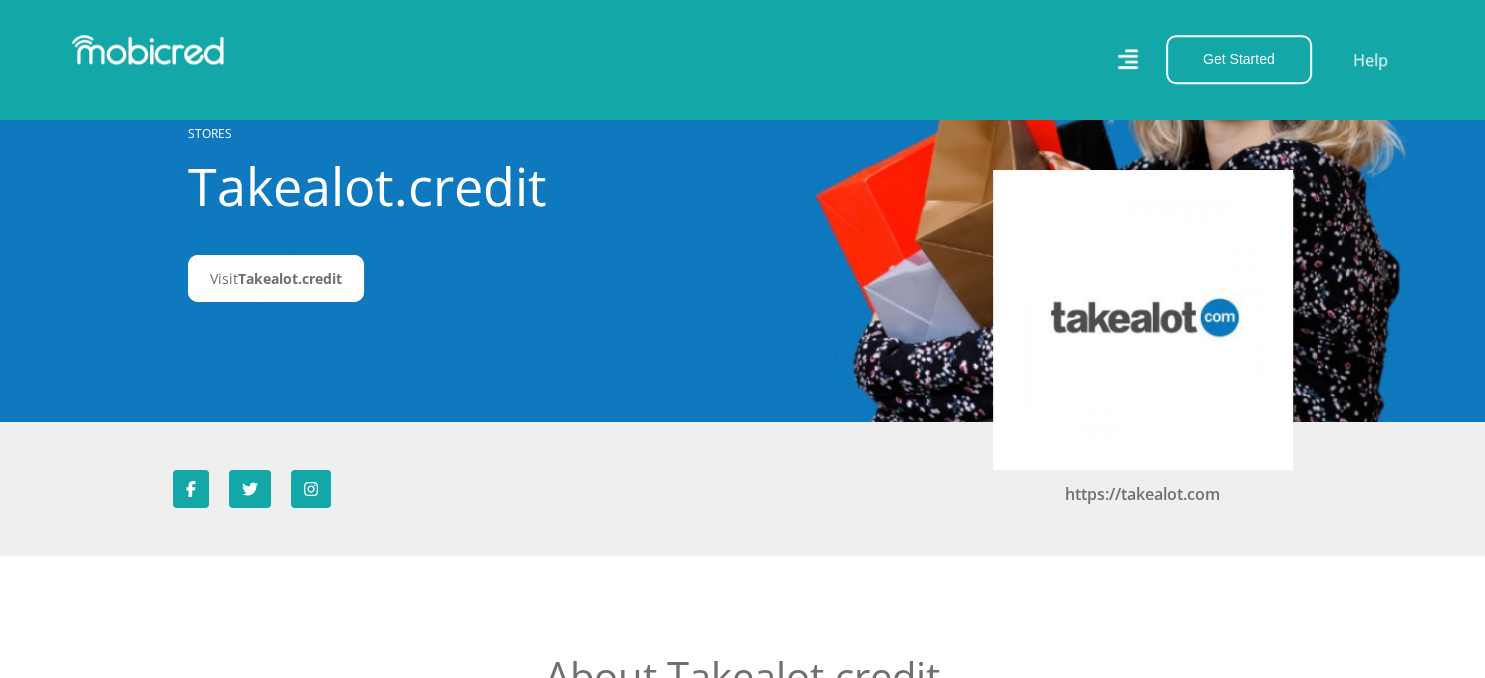 scroll, scrollTop: 105, scrollLeft: 0, axis: vertical 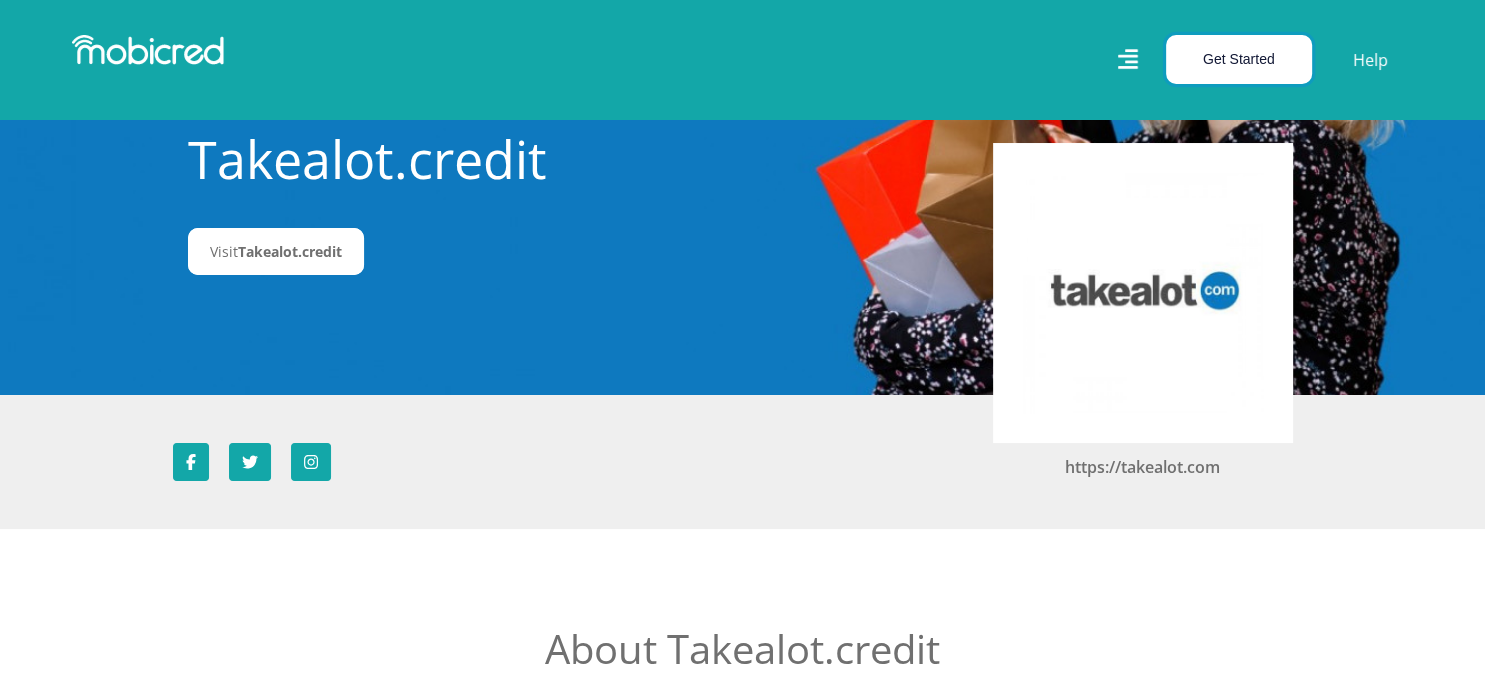 click on "Get Started" at bounding box center [1239, 59] 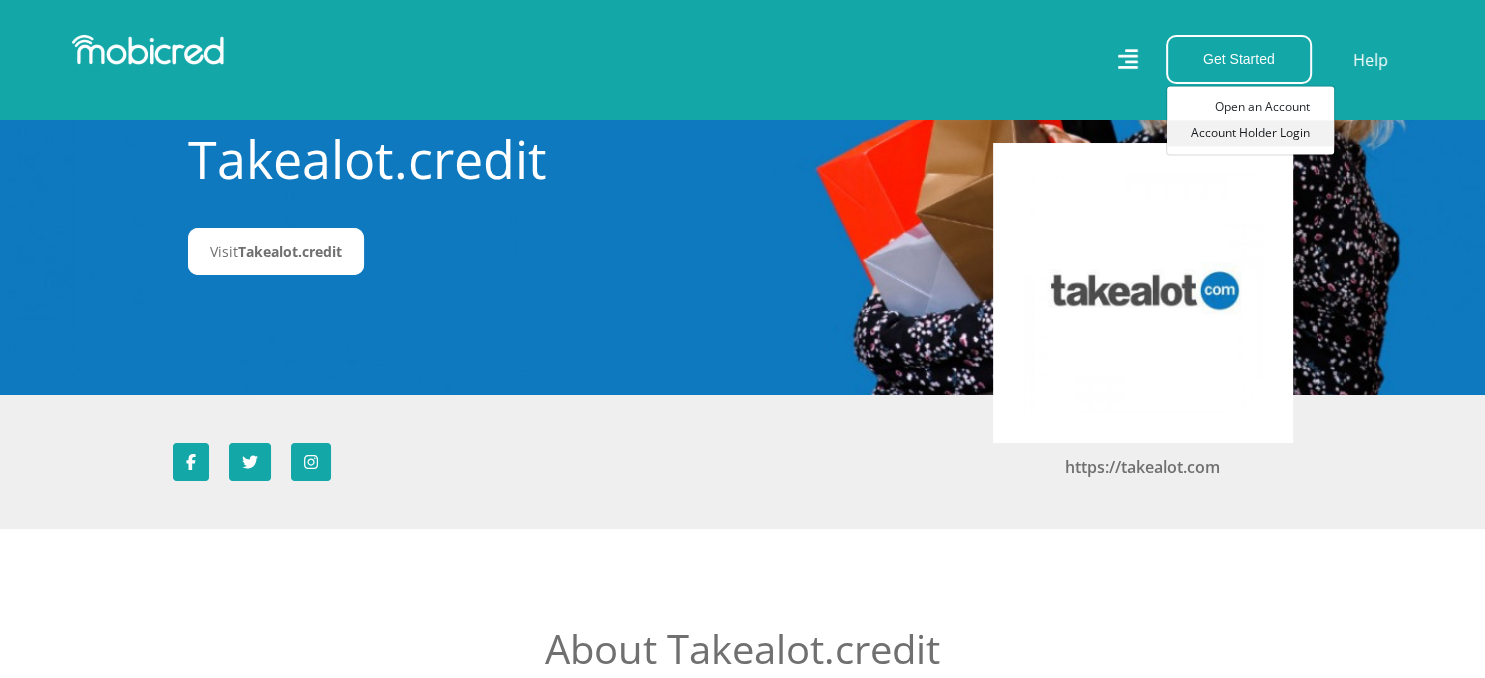 click on "Account Holder Login" at bounding box center (1250, 133) 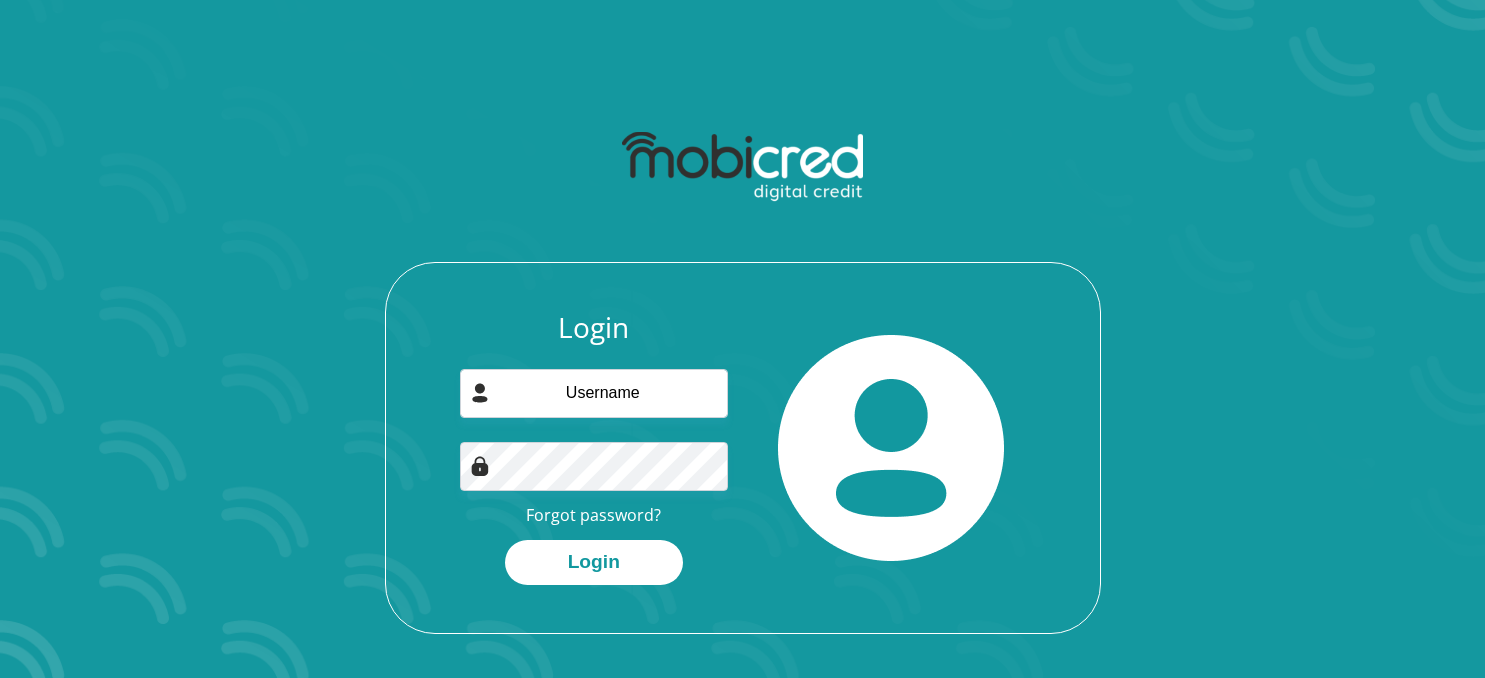 scroll, scrollTop: 0, scrollLeft: 0, axis: both 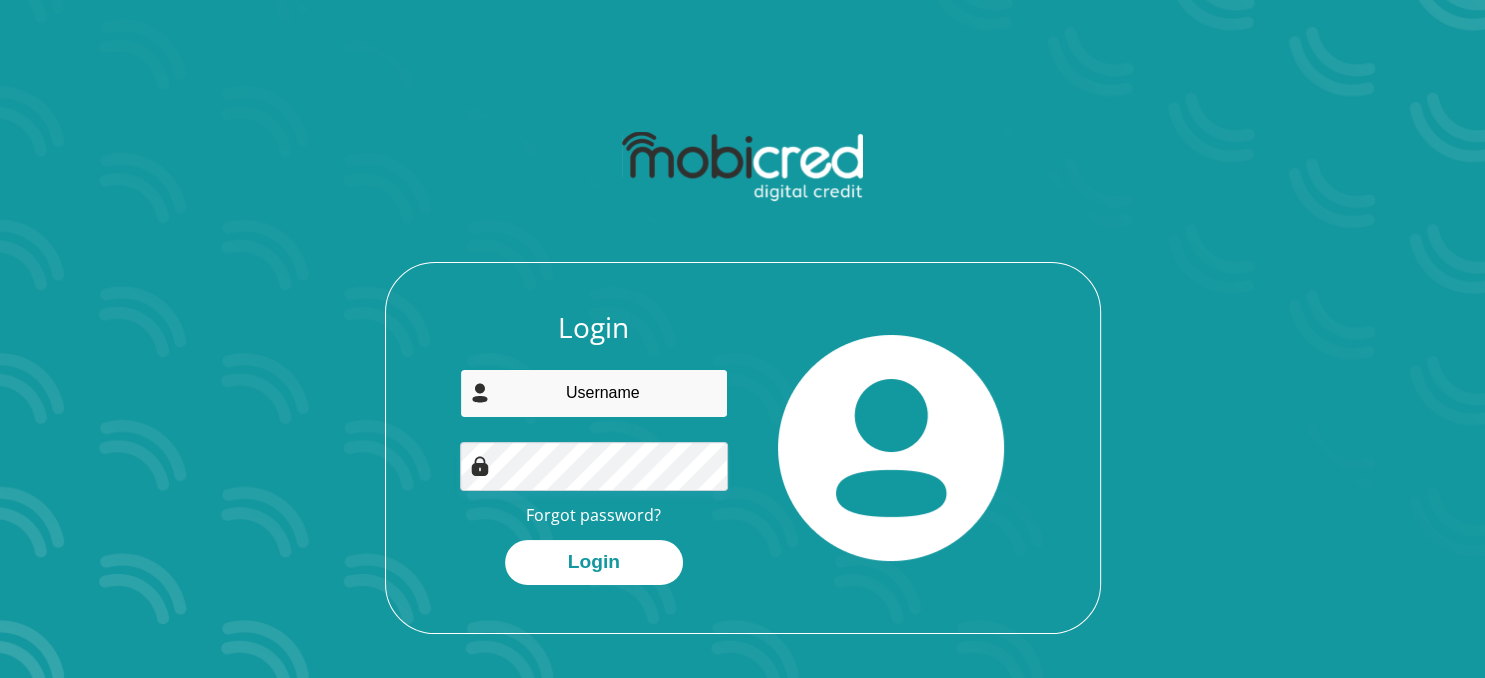 click at bounding box center [594, 393] 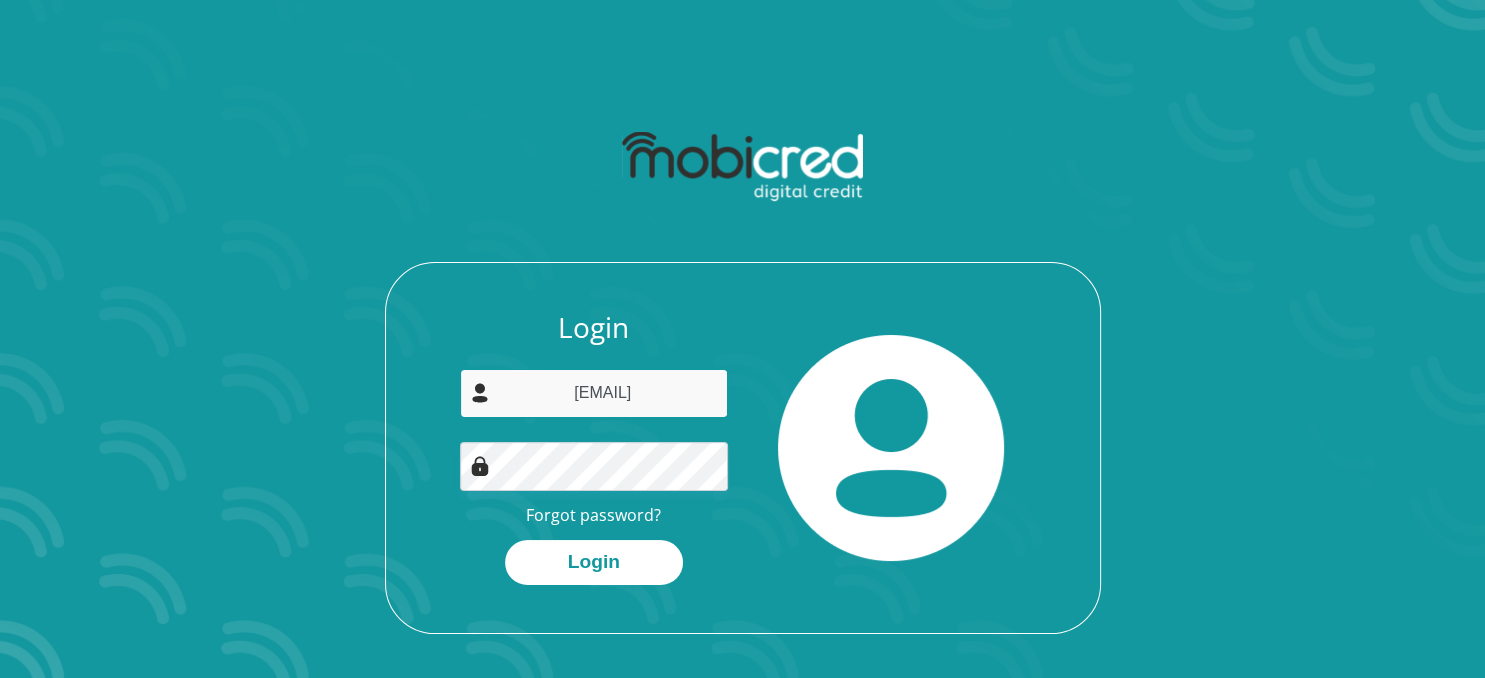 type on "[EMAIL]" 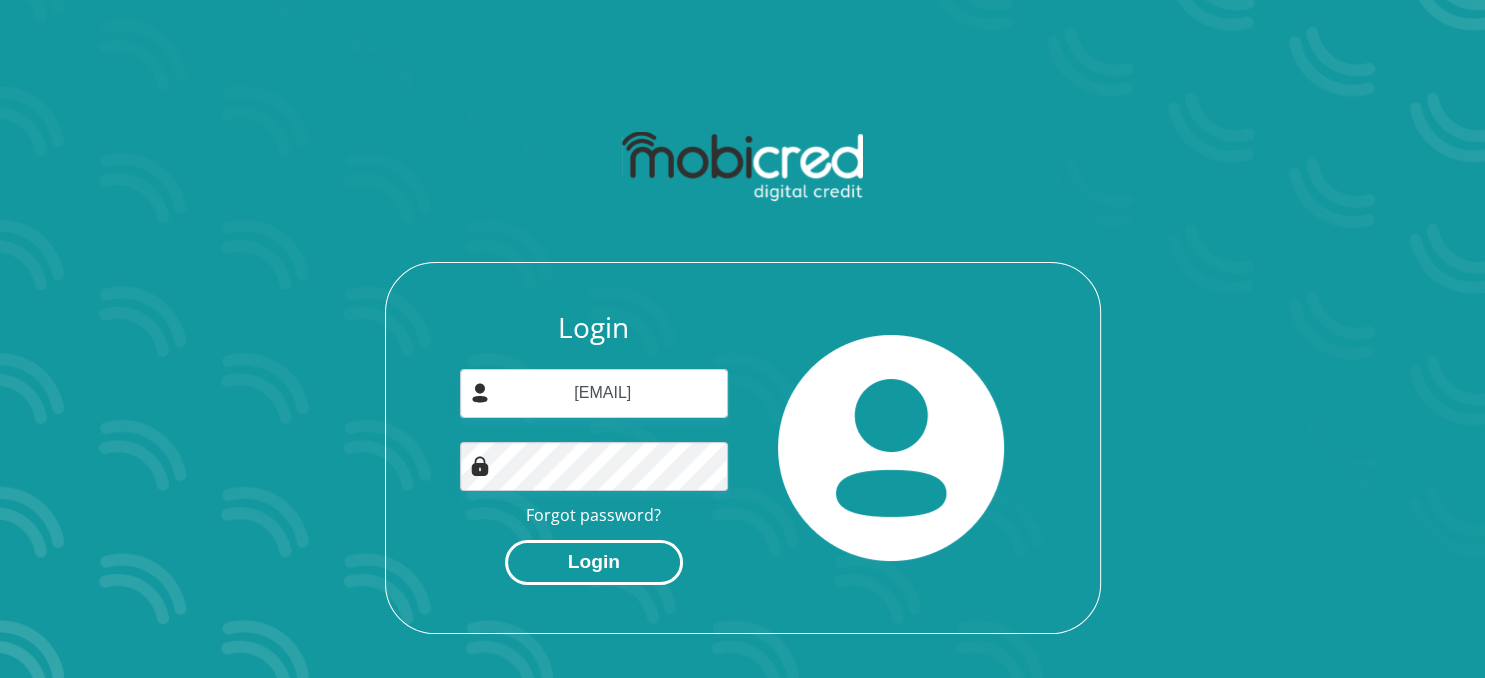 click on "Login" at bounding box center [594, 562] 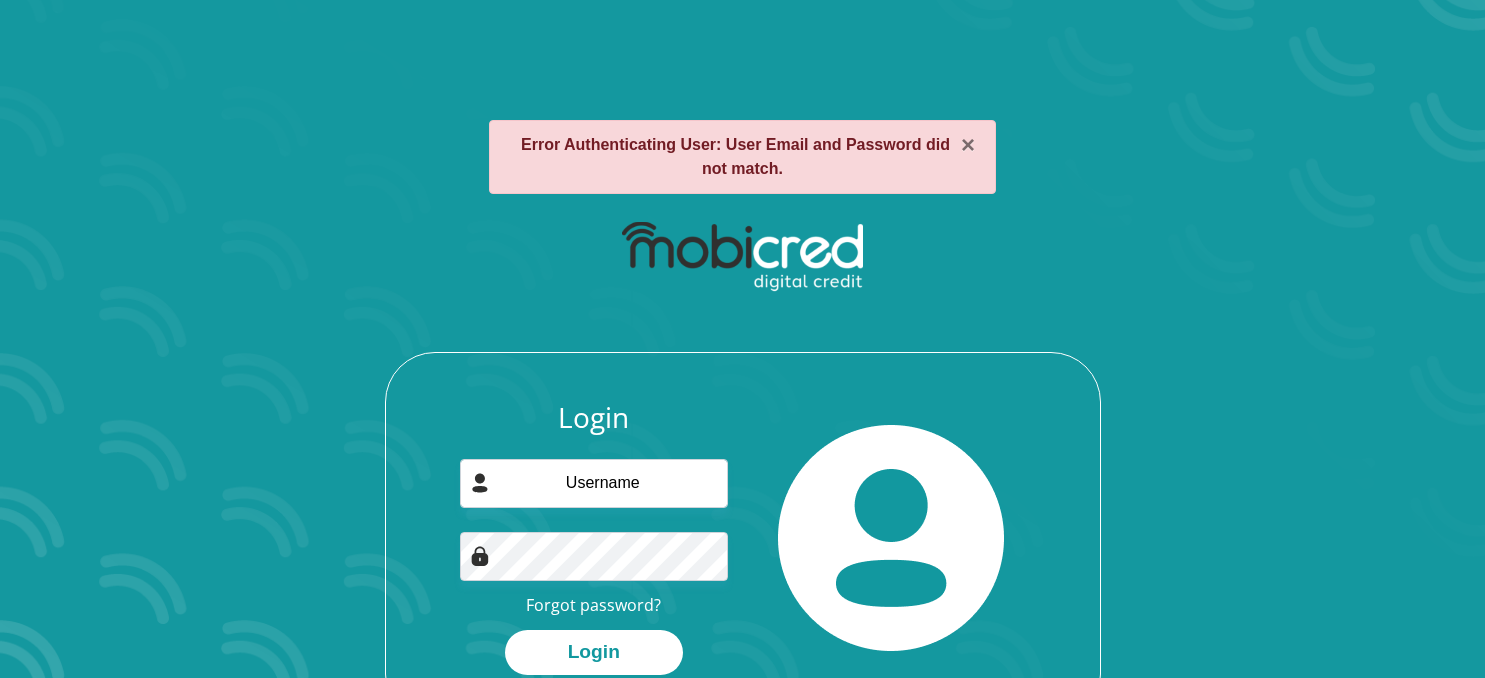 scroll, scrollTop: 0, scrollLeft: 0, axis: both 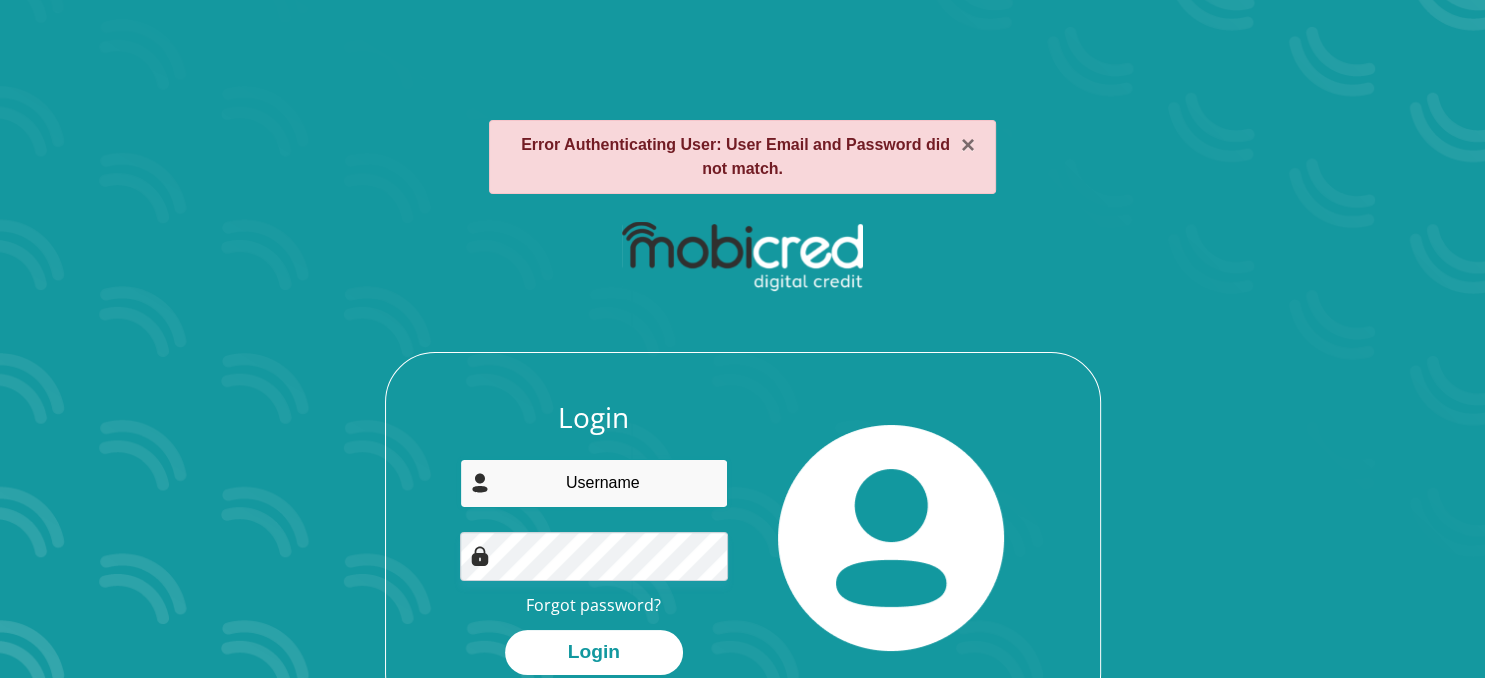 drag, startPoint x: 582, startPoint y: 489, endPoint x: 575, endPoint y: 498, distance: 11.401754 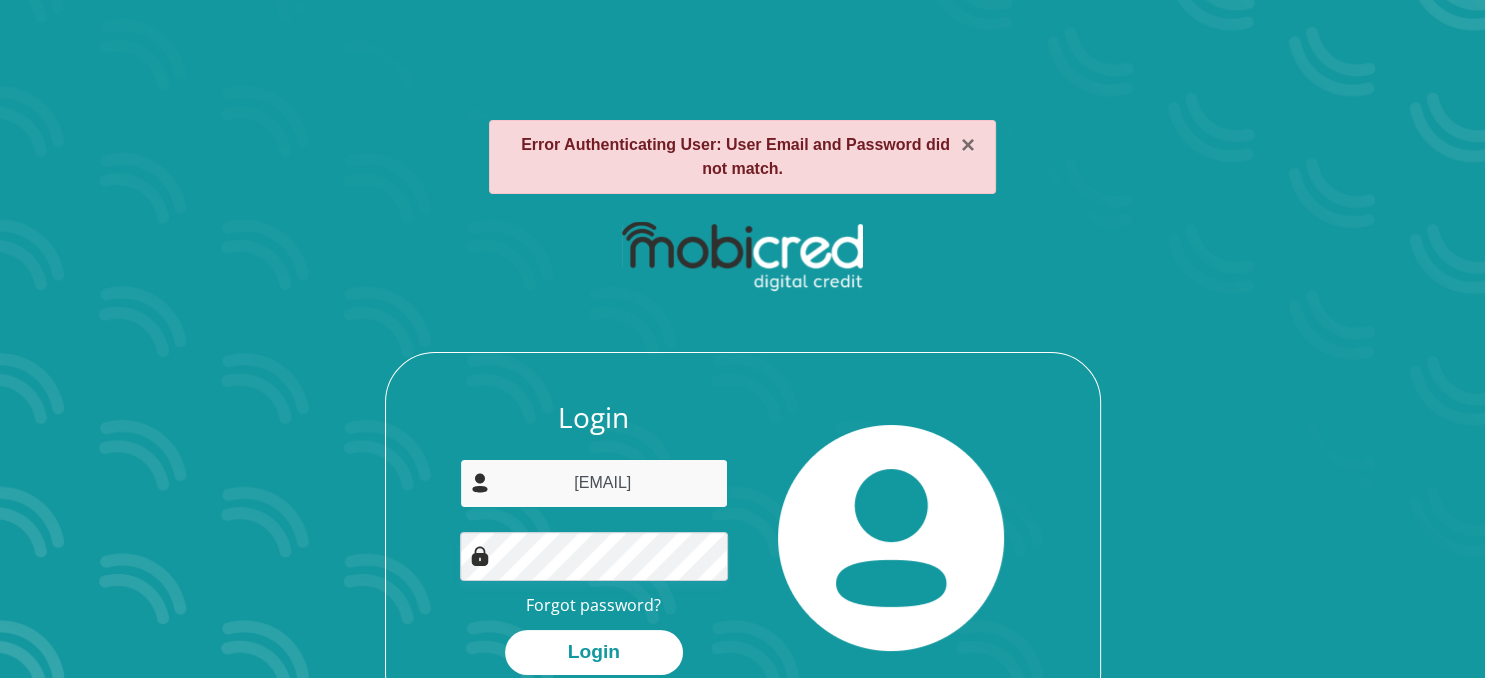 drag, startPoint x: 706, startPoint y: 483, endPoint x: 605, endPoint y: 491, distance: 101.31634 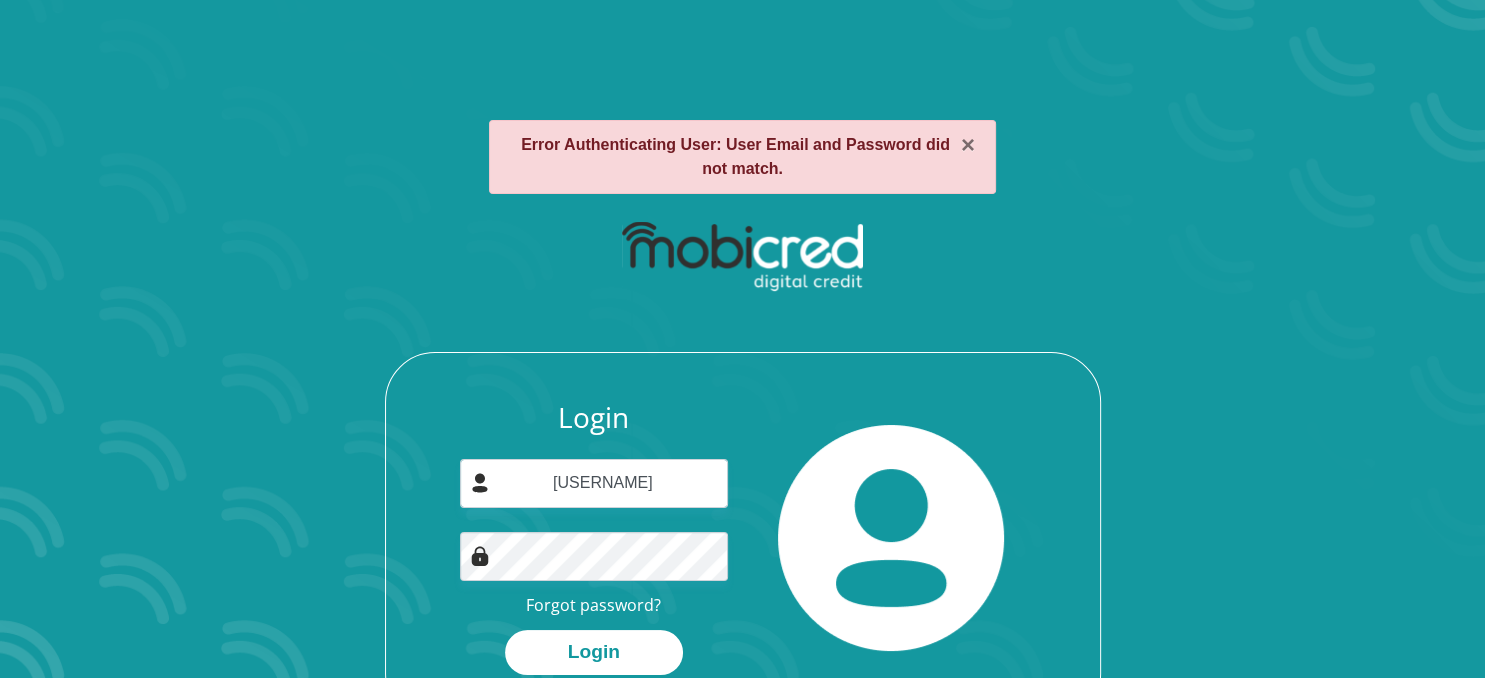 click on "Login
clmeyerson
Forgot password?
Login" at bounding box center (743, 538) 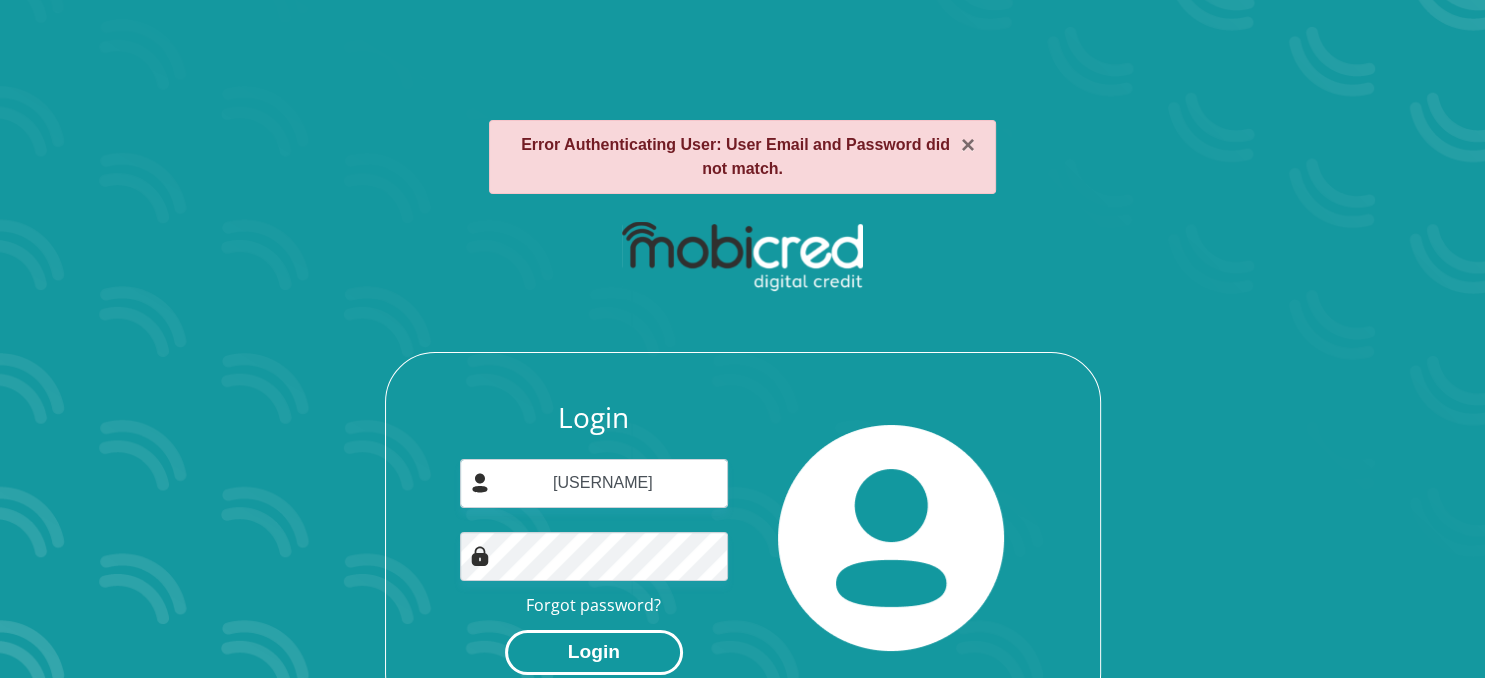 click on "Login" at bounding box center (594, 652) 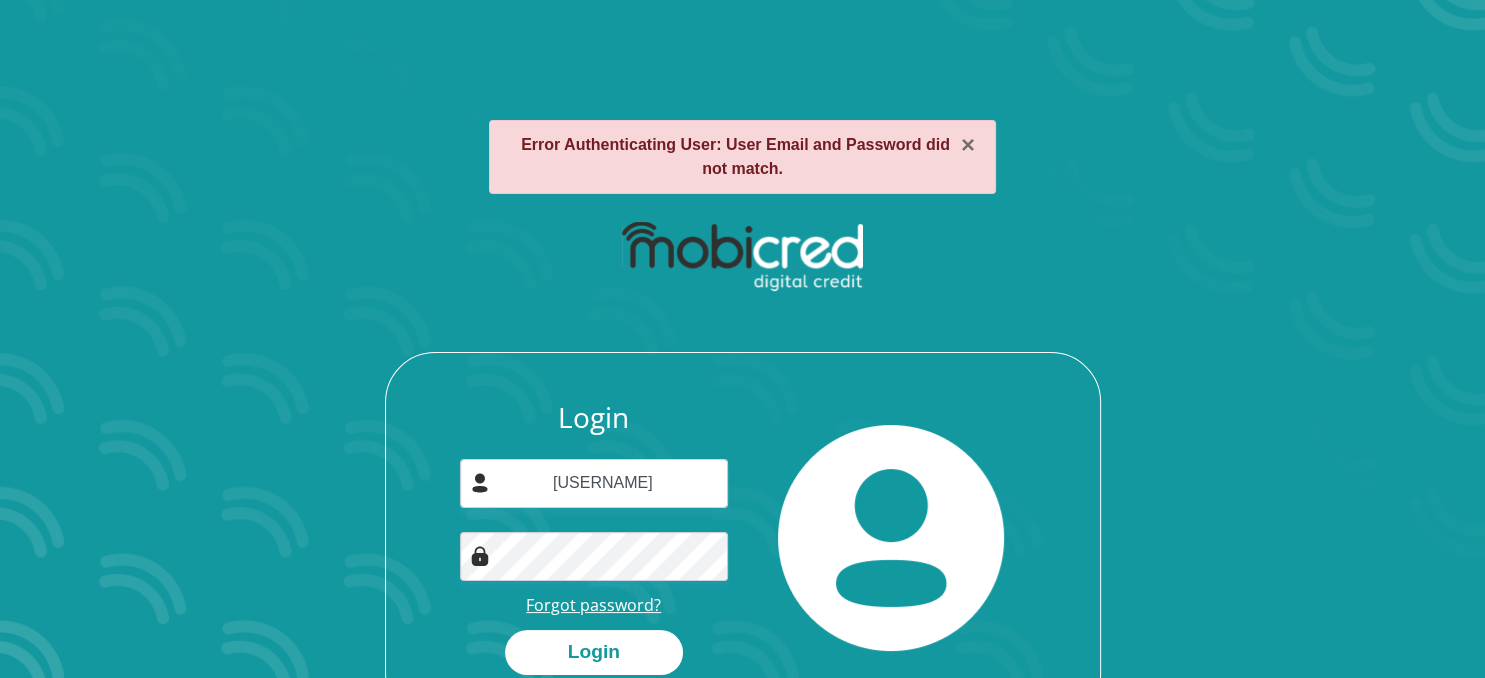click on "Forgot password?" at bounding box center [593, 605] 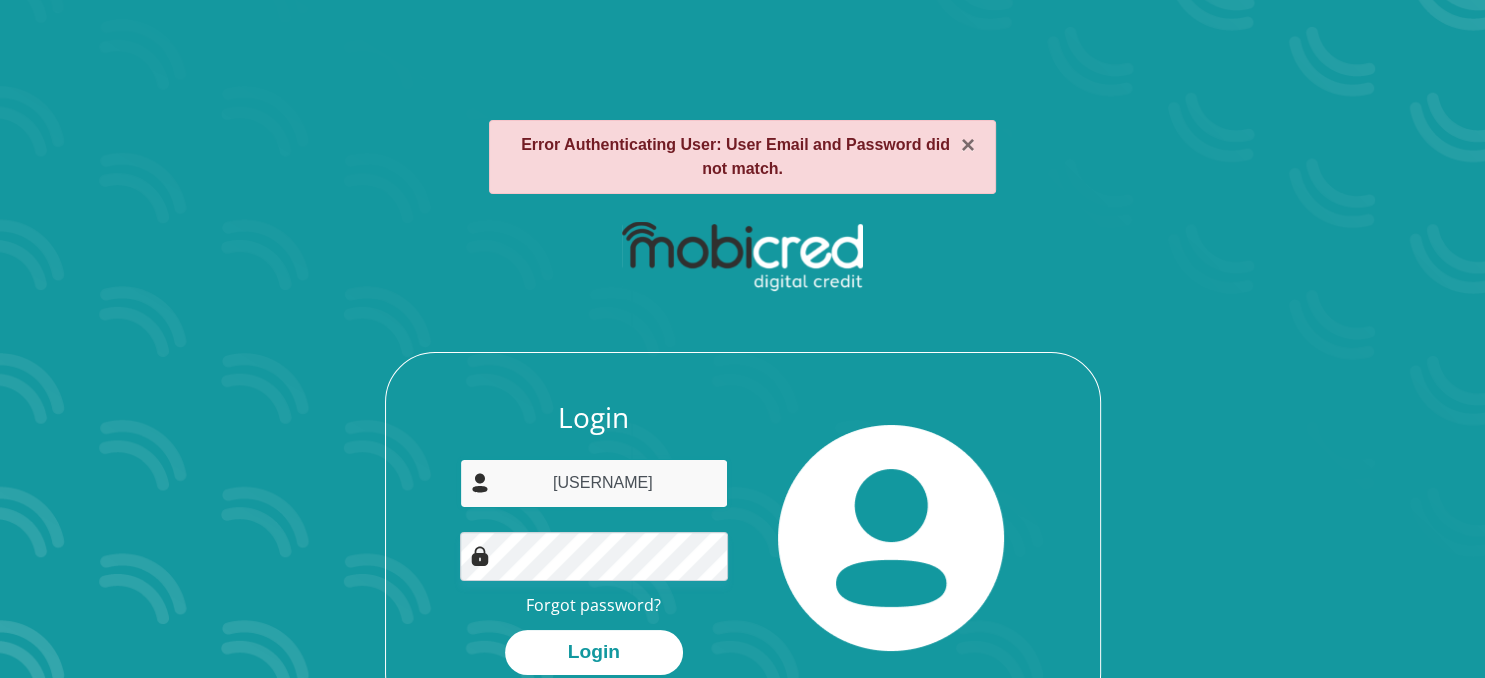 click on "clmeyerson" at bounding box center [594, 483] 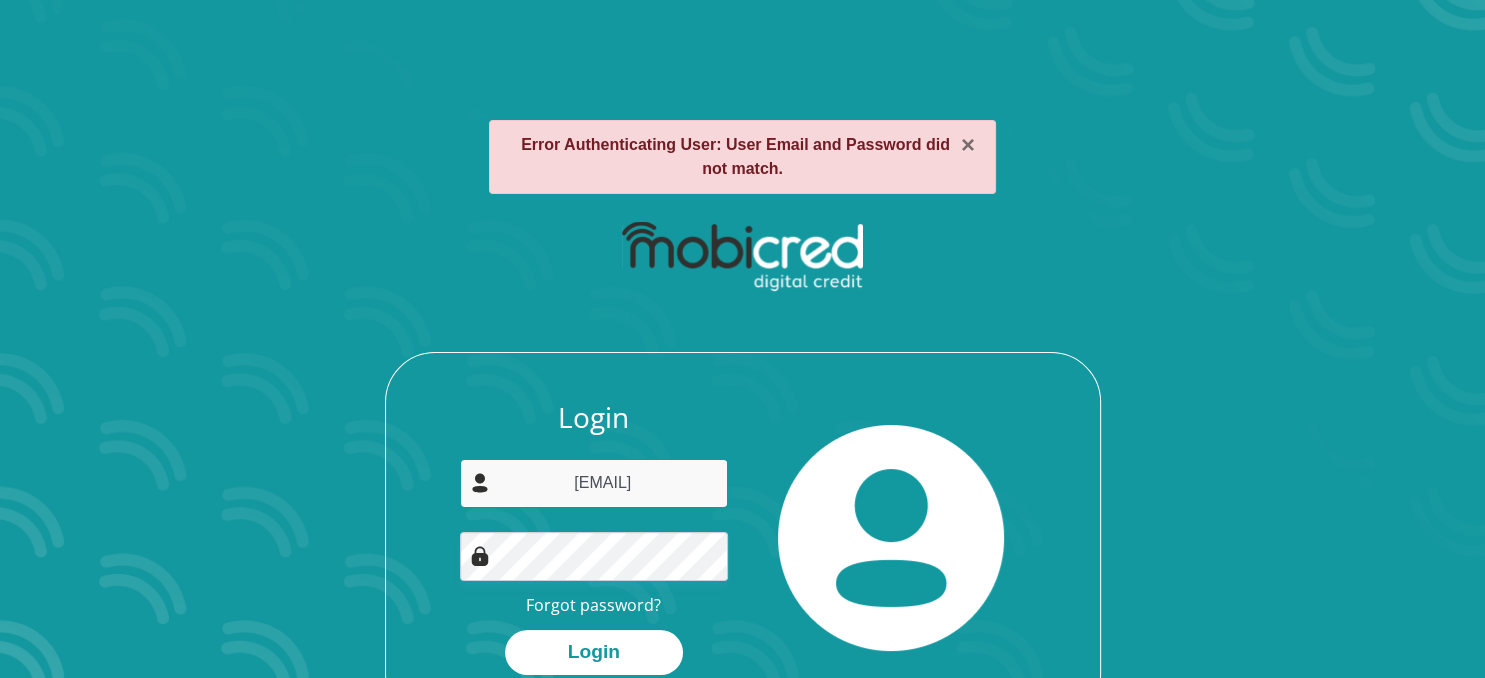 type on "clmeyerson@gmail.com" 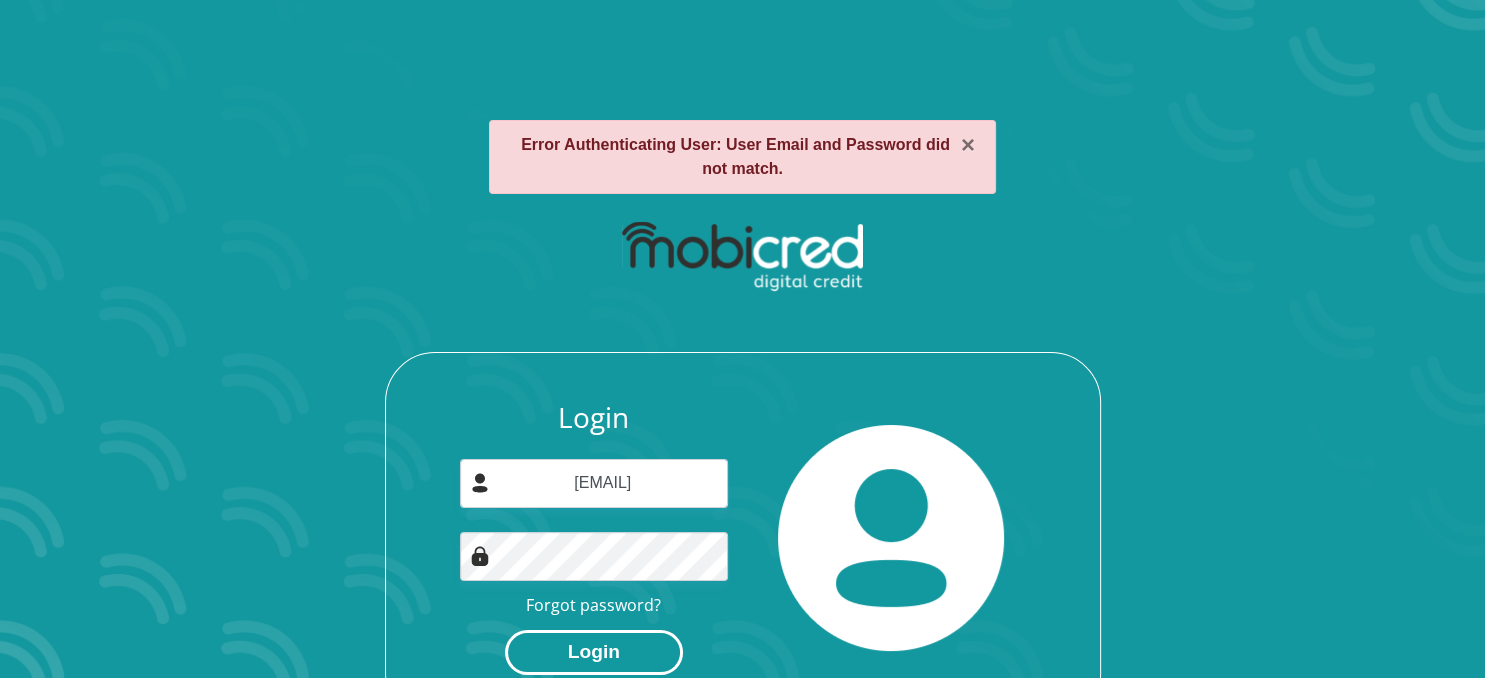 click on "Login" at bounding box center (594, 652) 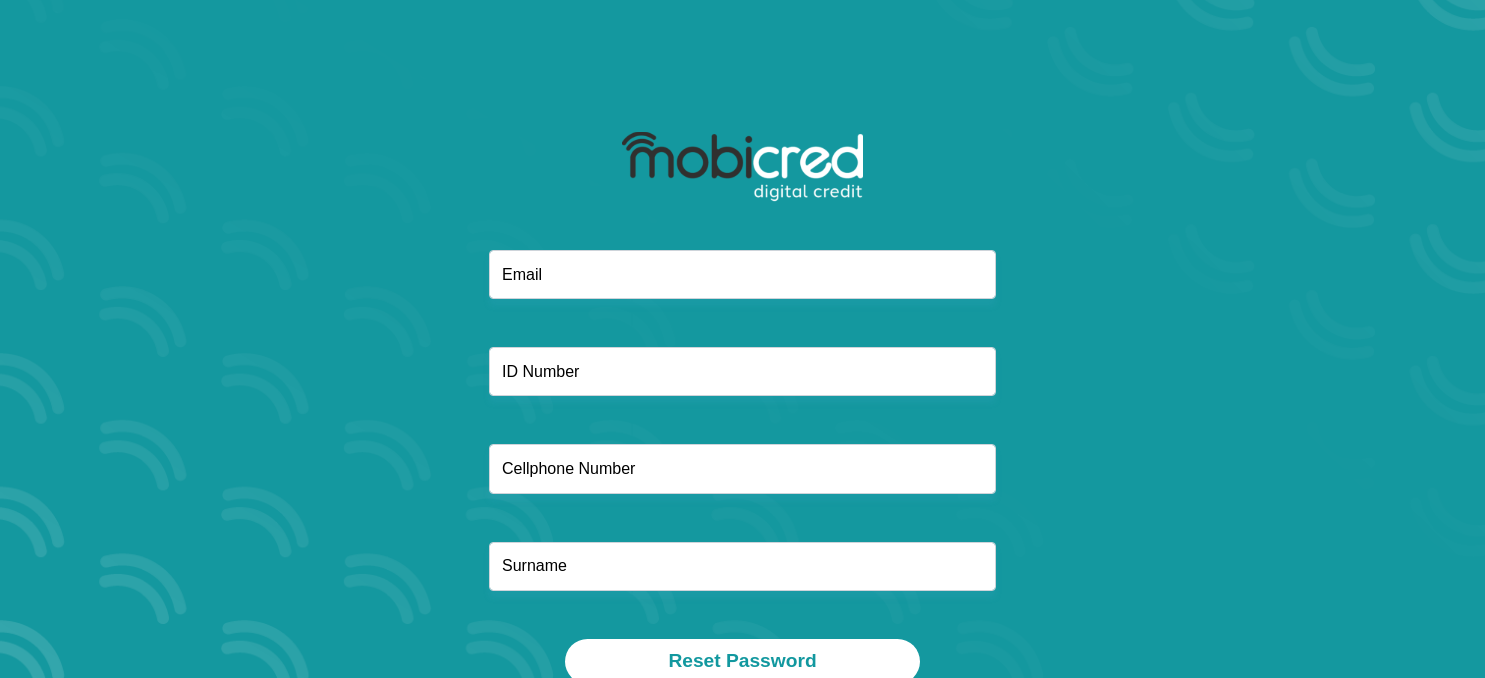 scroll, scrollTop: 0, scrollLeft: 0, axis: both 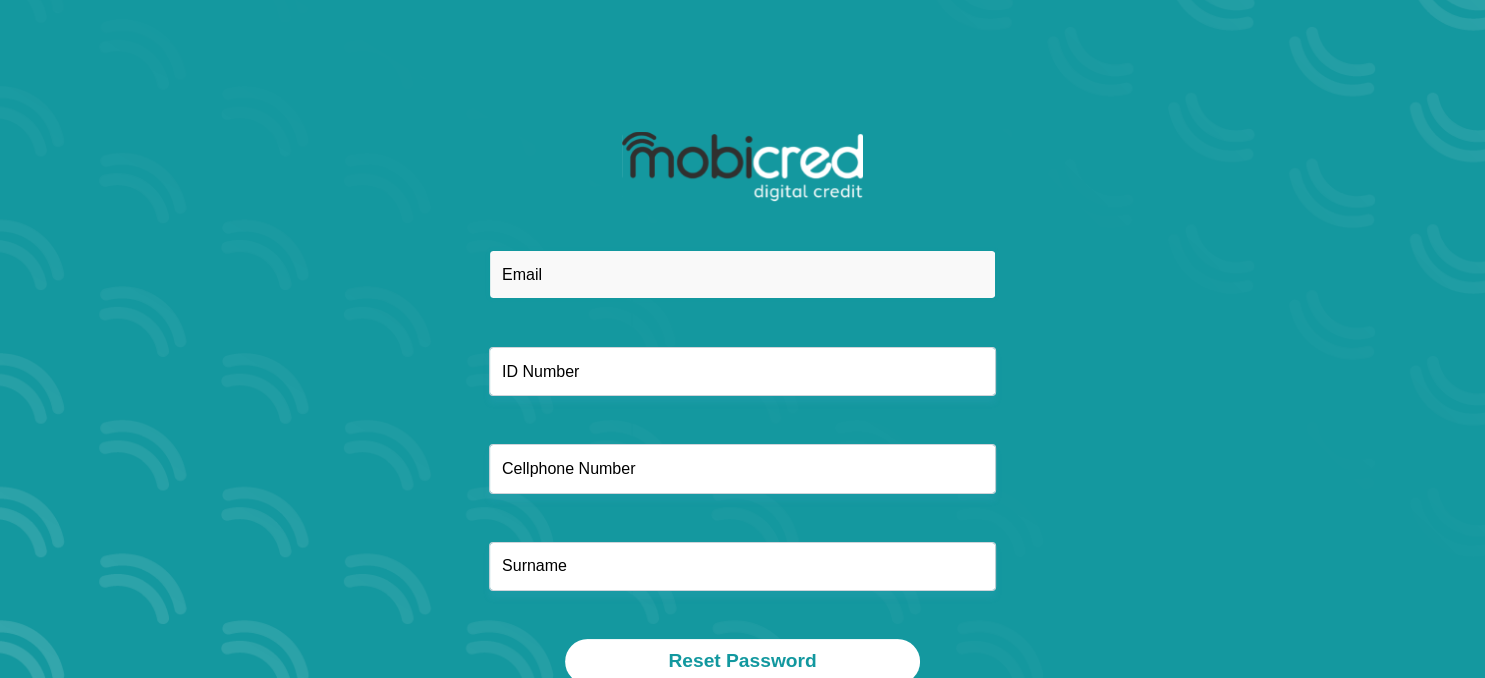 click at bounding box center (742, 274) 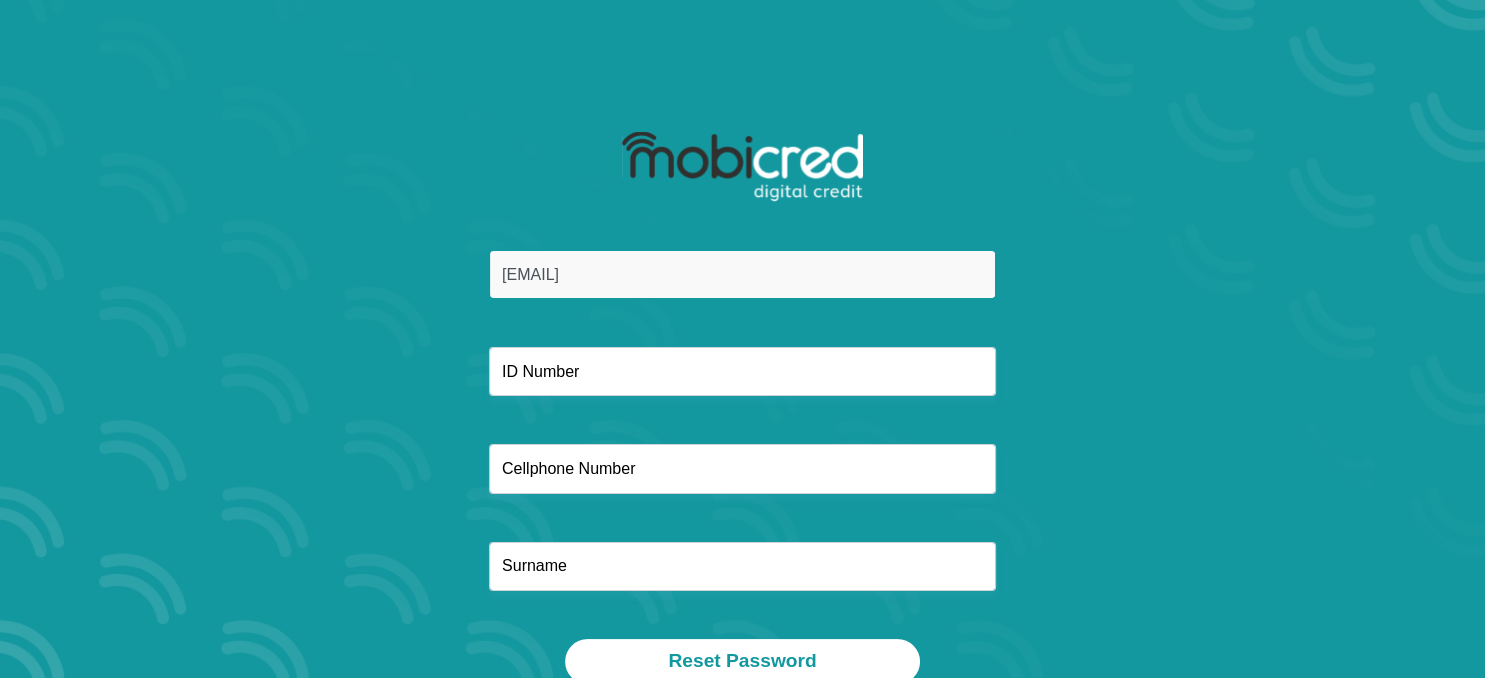 type on "[EMAIL]" 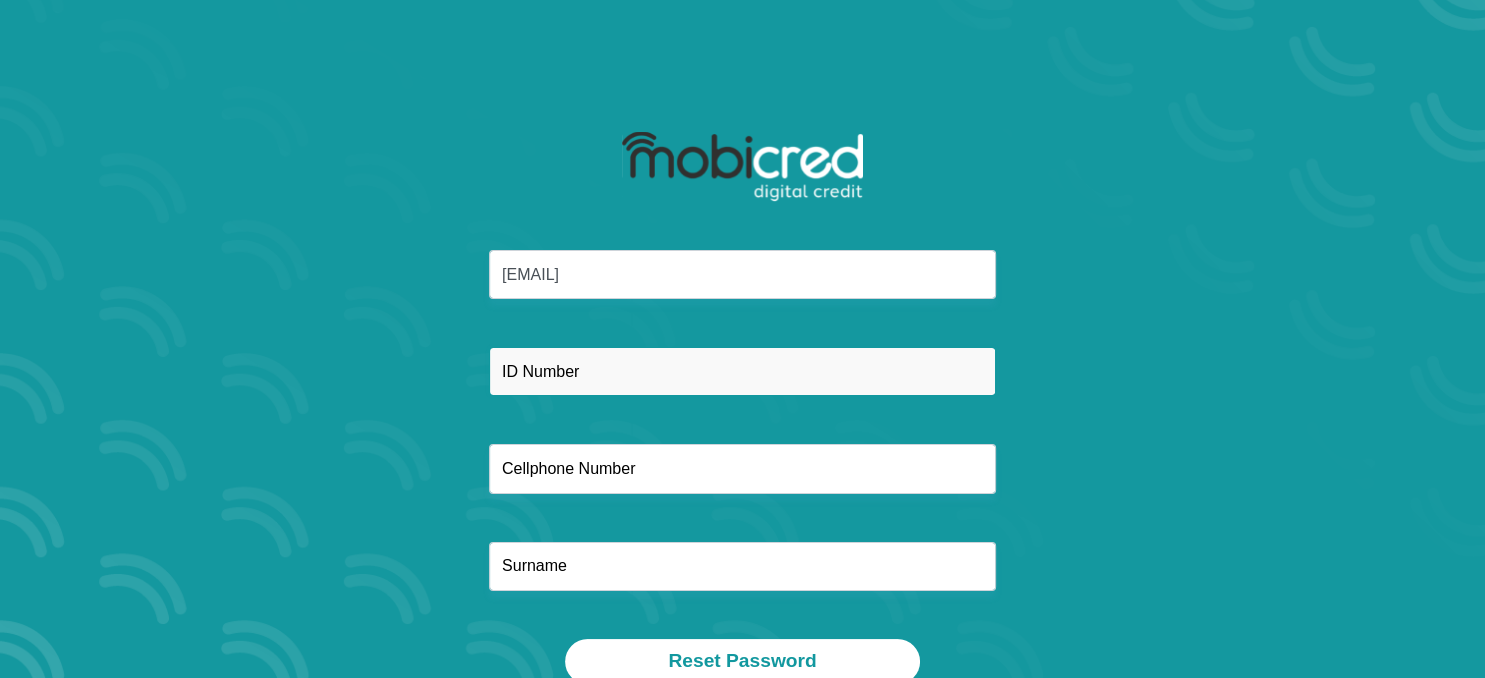 click at bounding box center [742, 371] 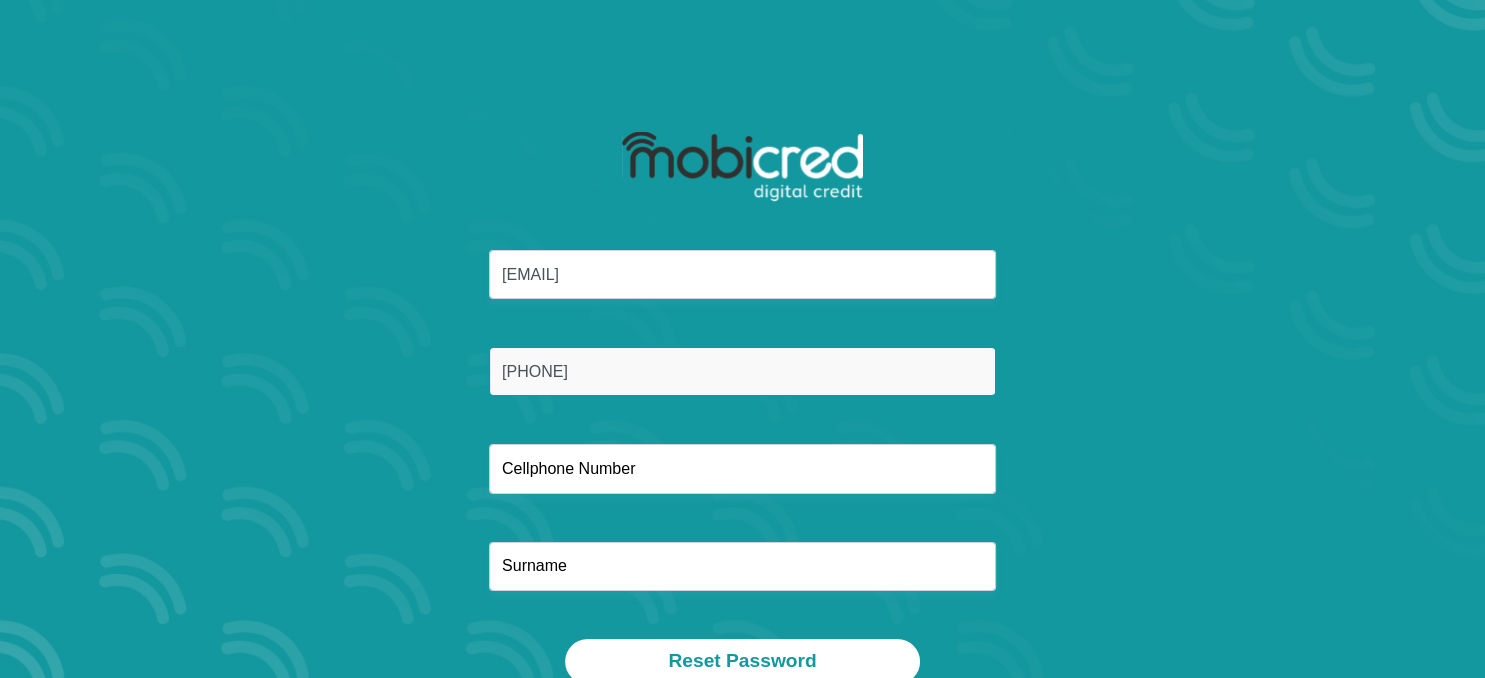 type on "[PHONE]" 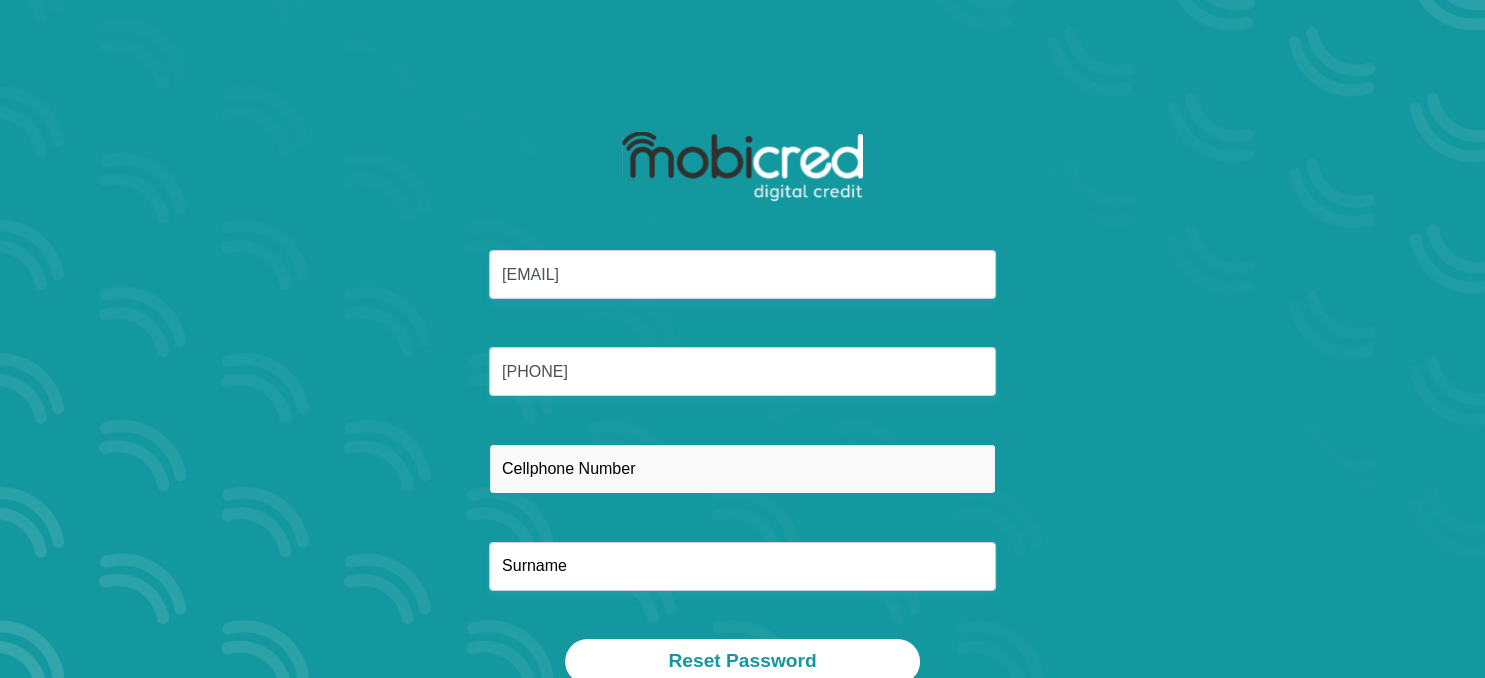 click at bounding box center (742, 468) 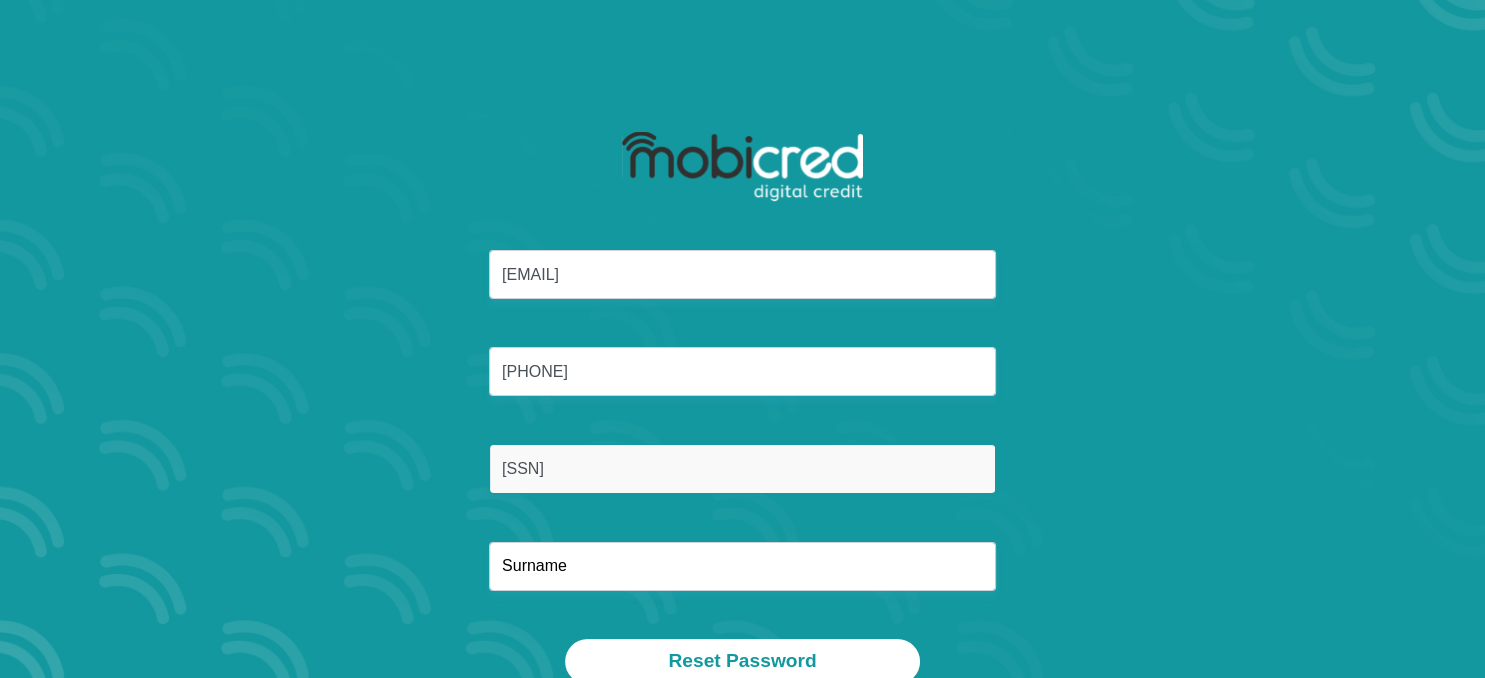 type on "[SSN]" 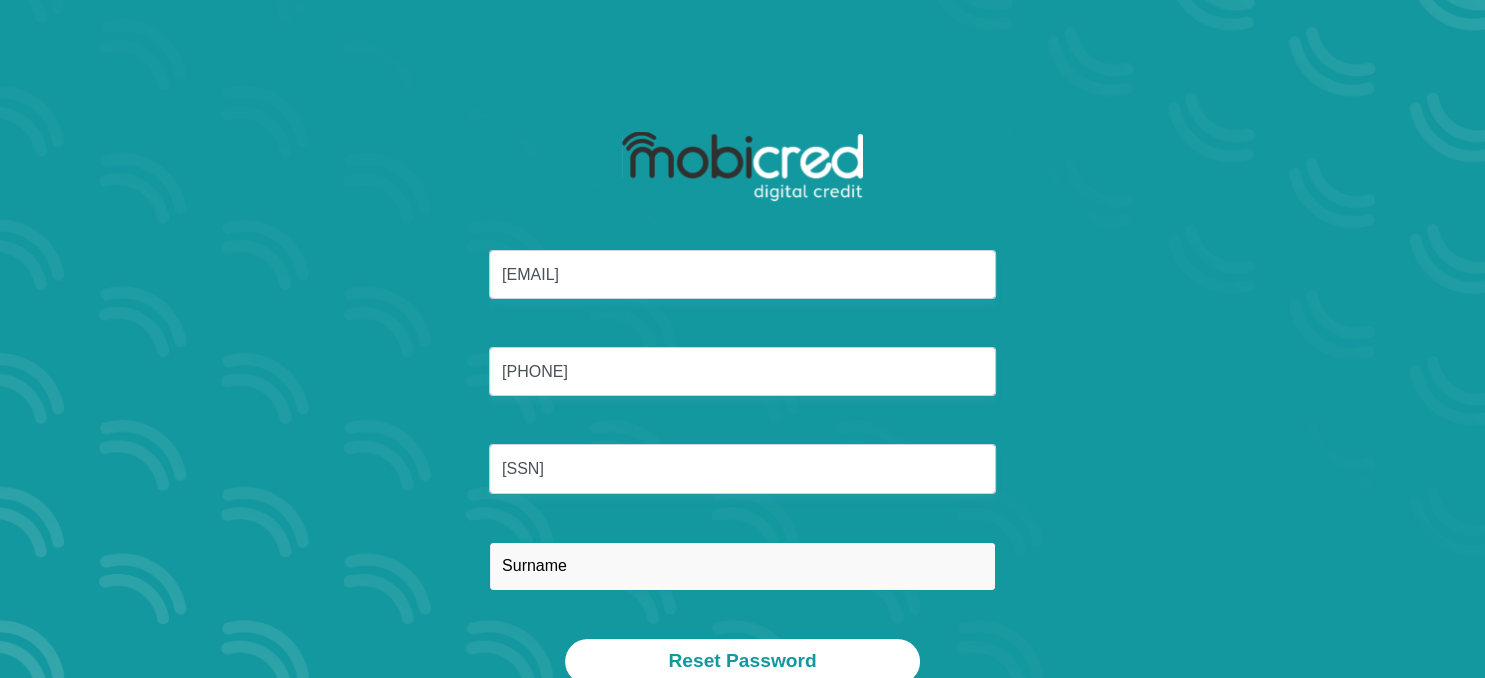 click at bounding box center (742, 566) 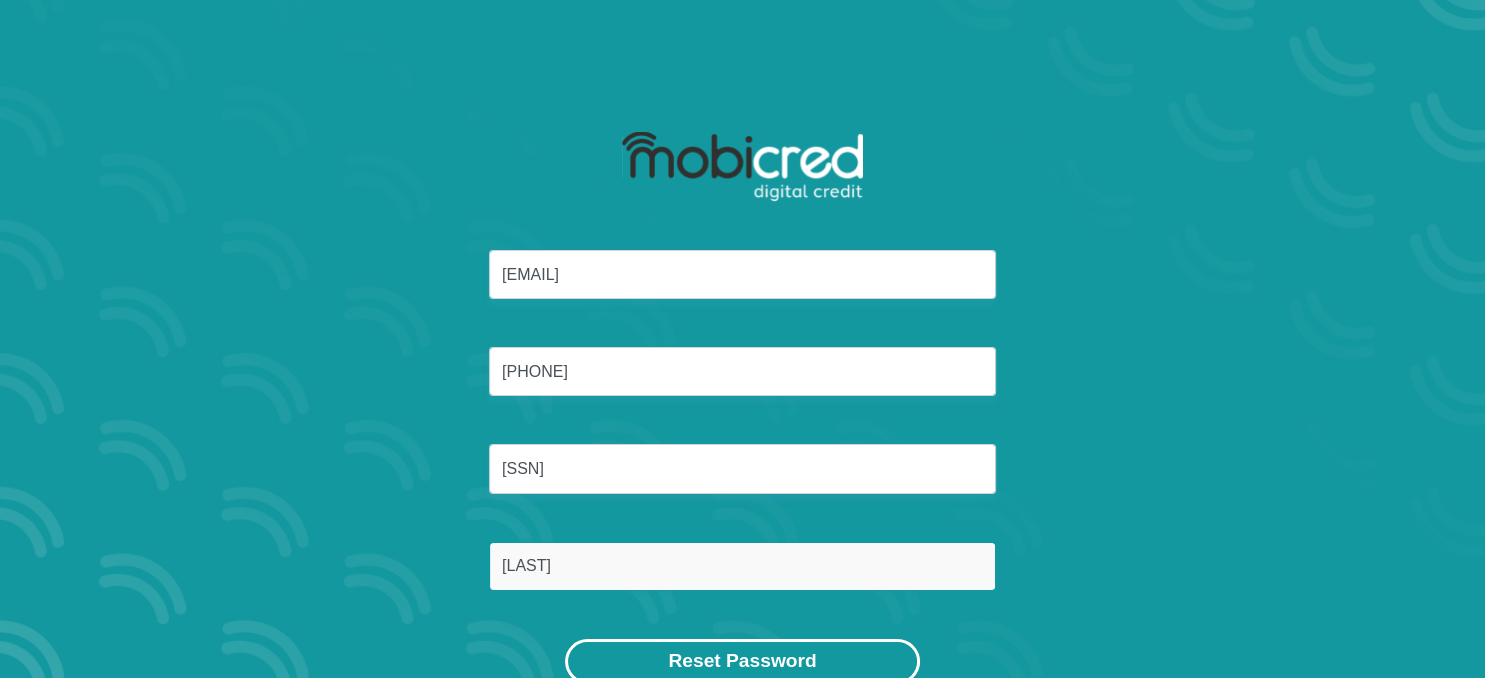 type on "[LAST]" 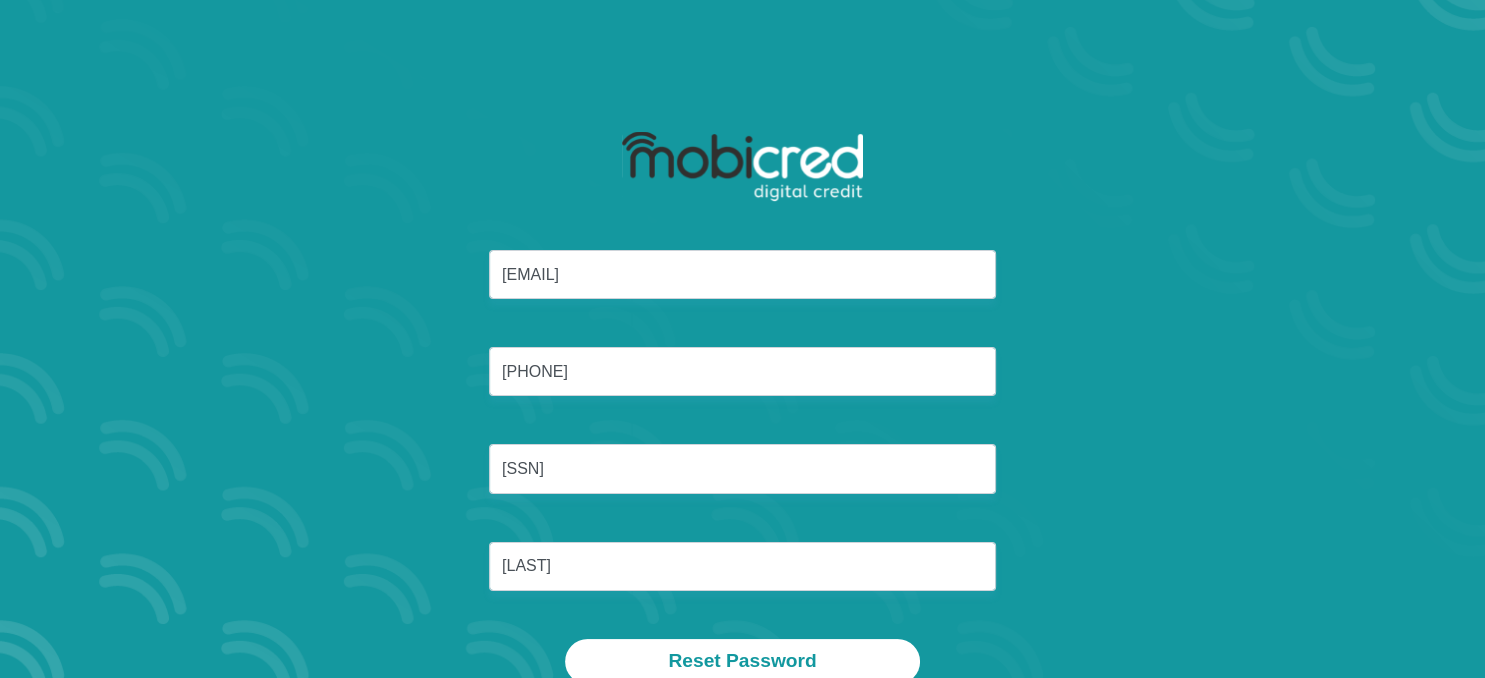 scroll, scrollTop: 114, scrollLeft: 0, axis: vertical 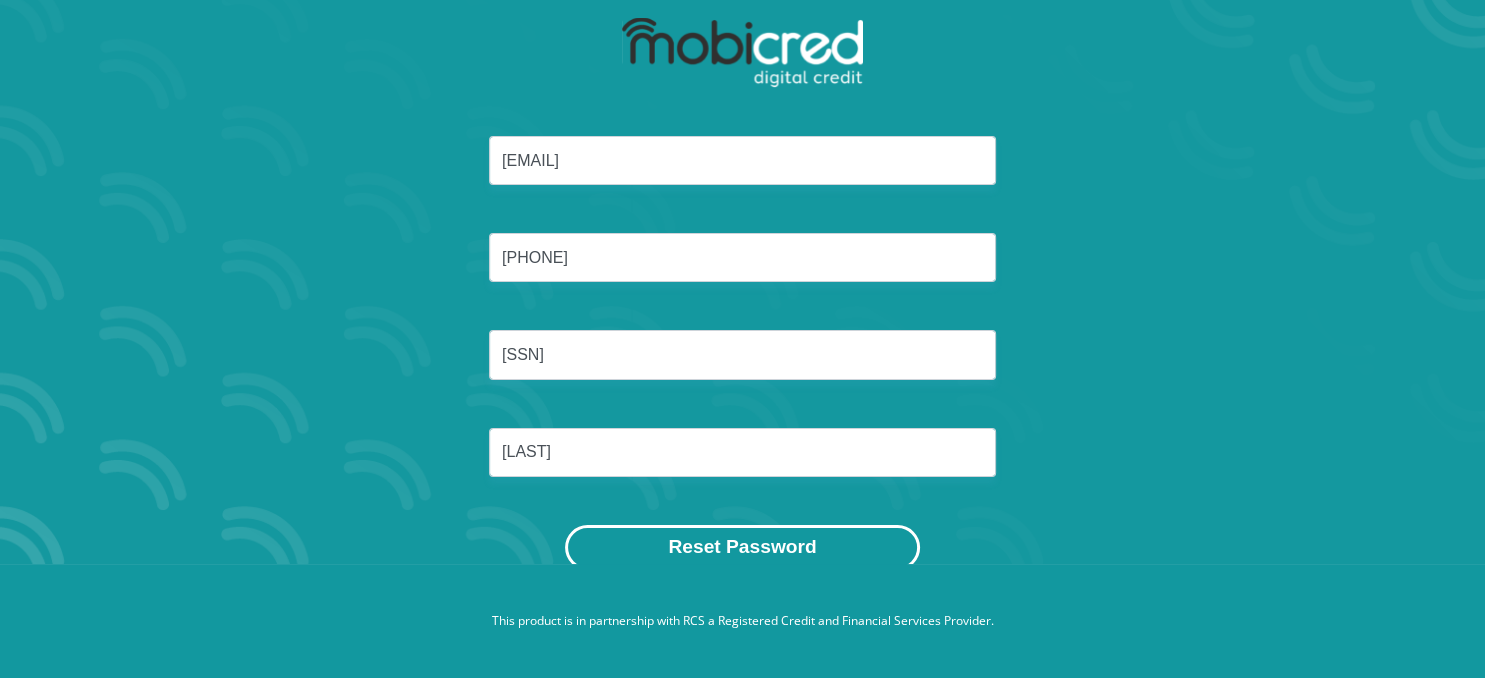 click on "Reset Password" at bounding box center [742, 547] 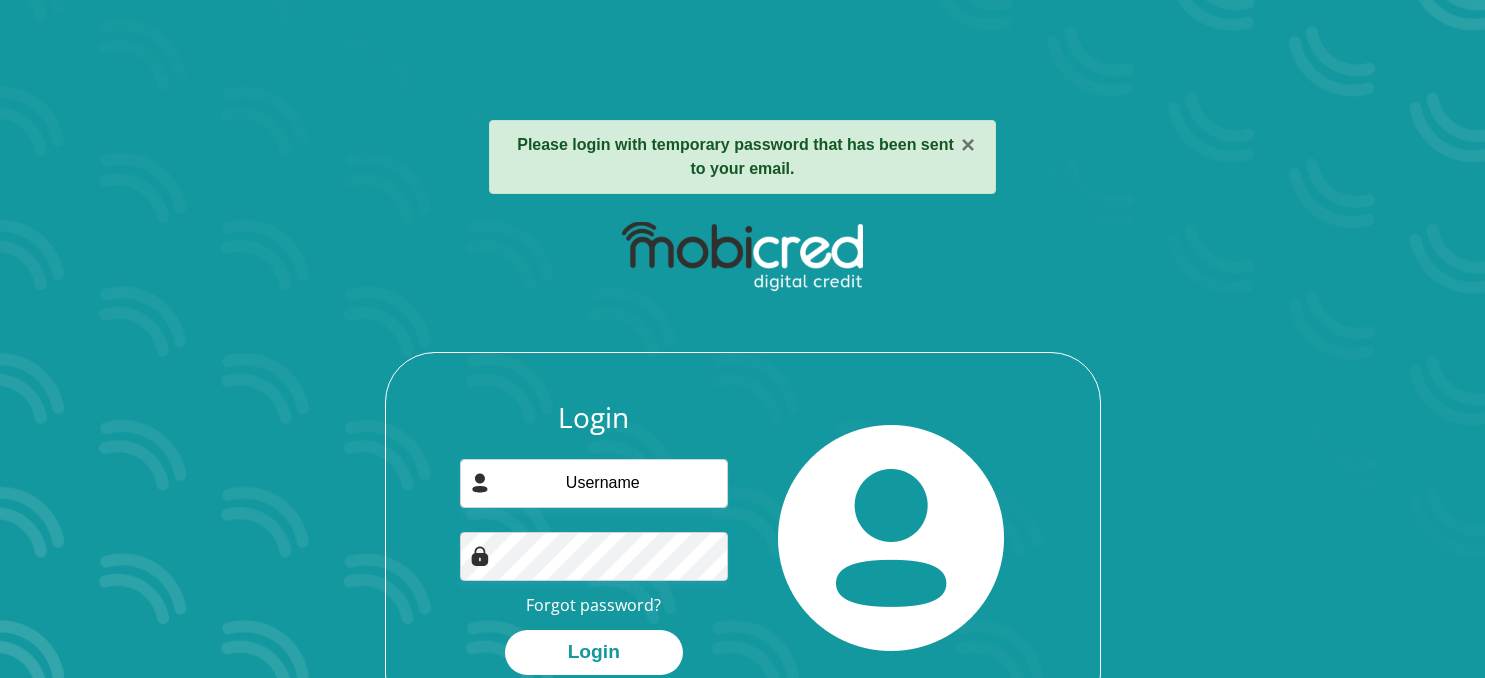 scroll, scrollTop: 0, scrollLeft: 0, axis: both 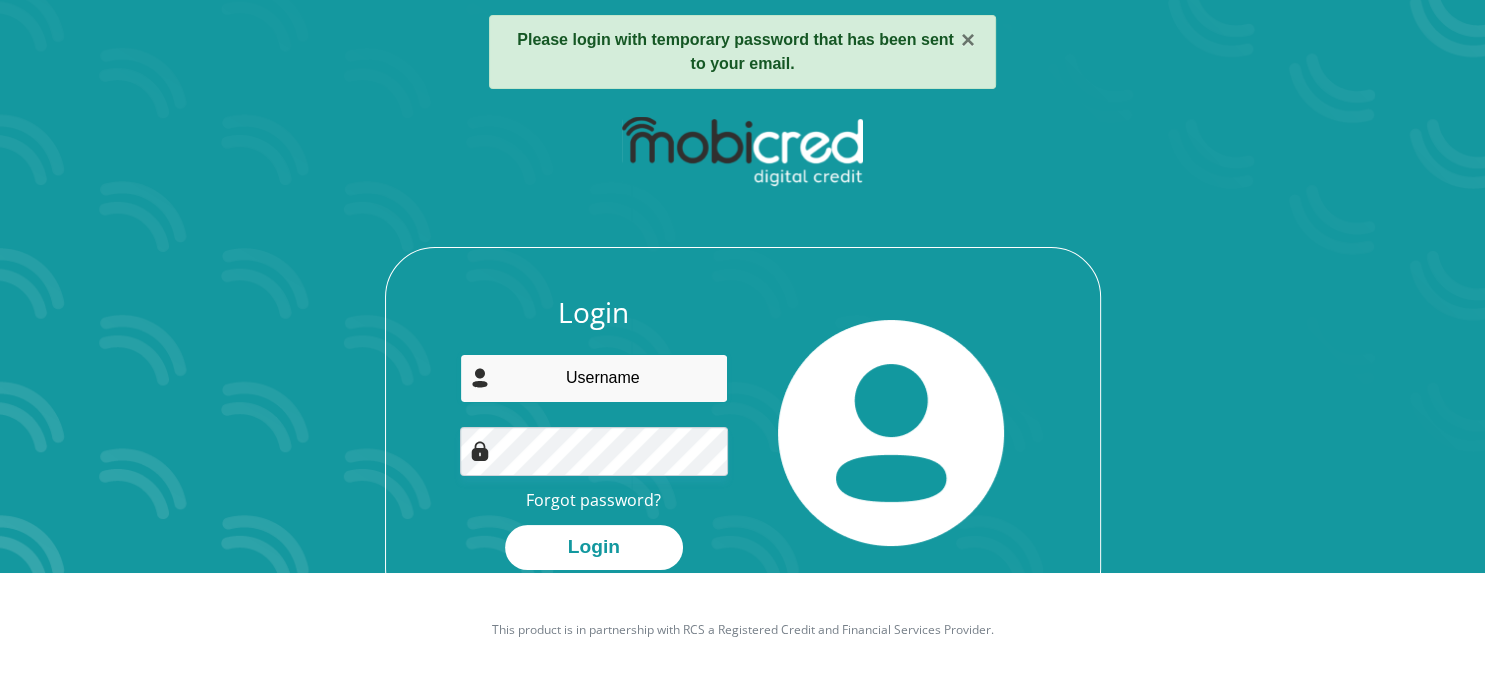 click at bounding box center (594, 378) 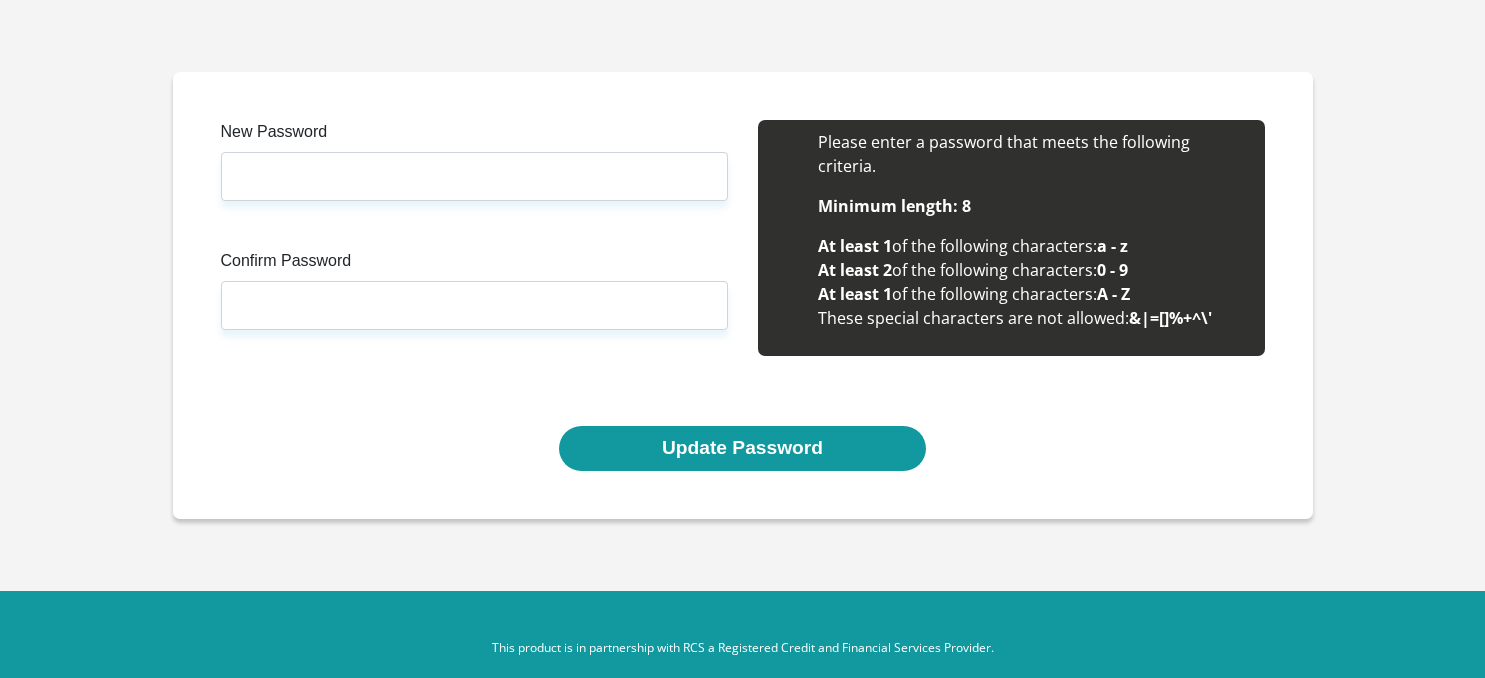scroll, scrollTop: 0, scrollLeft: 0, axis: both 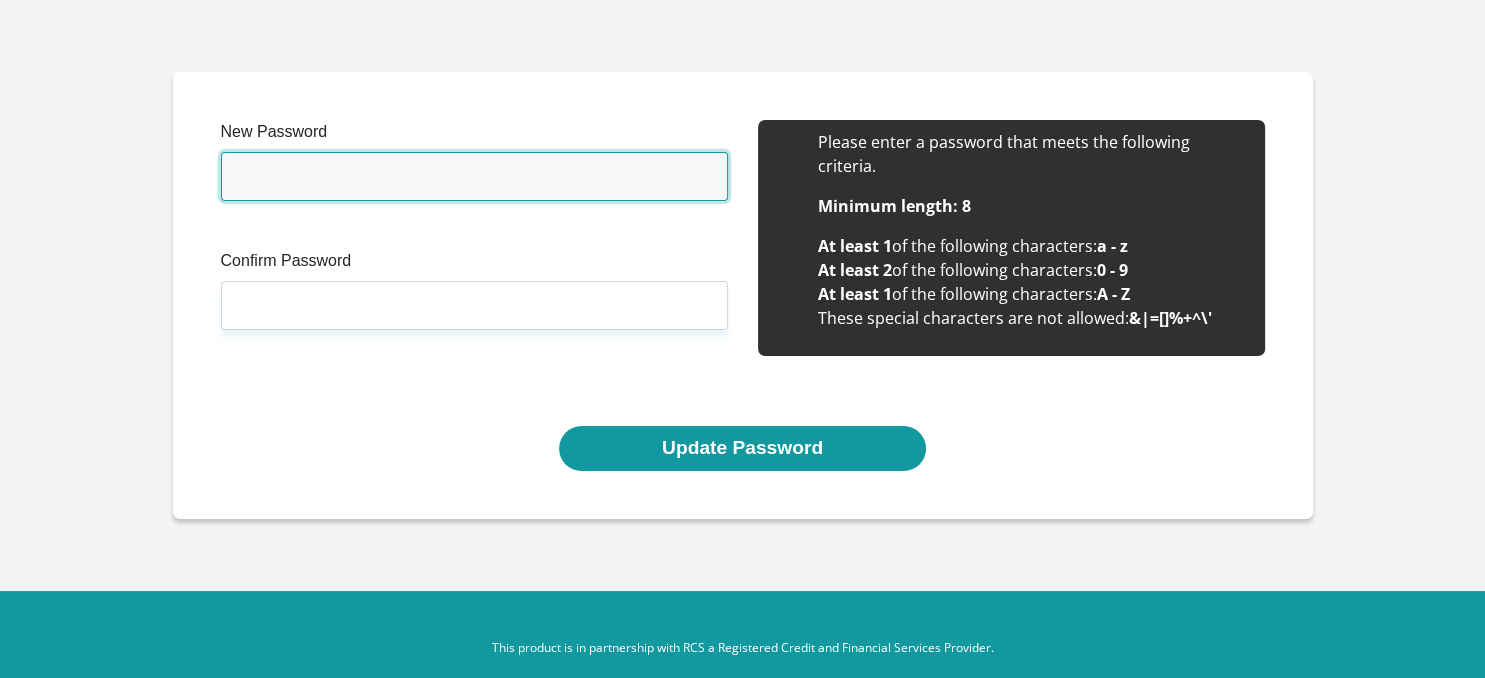 click on "New Password" at bounding box center (474, 176) 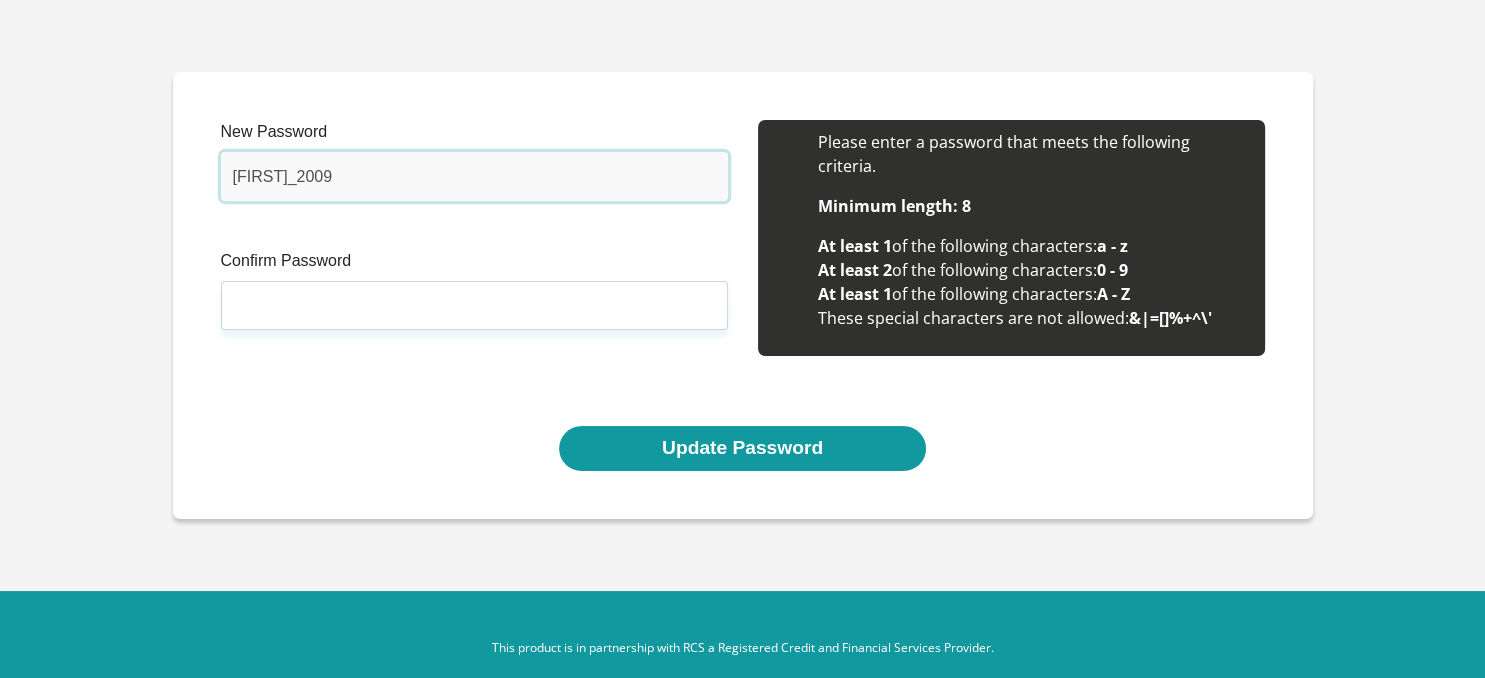 type on "Jessicad_2009" 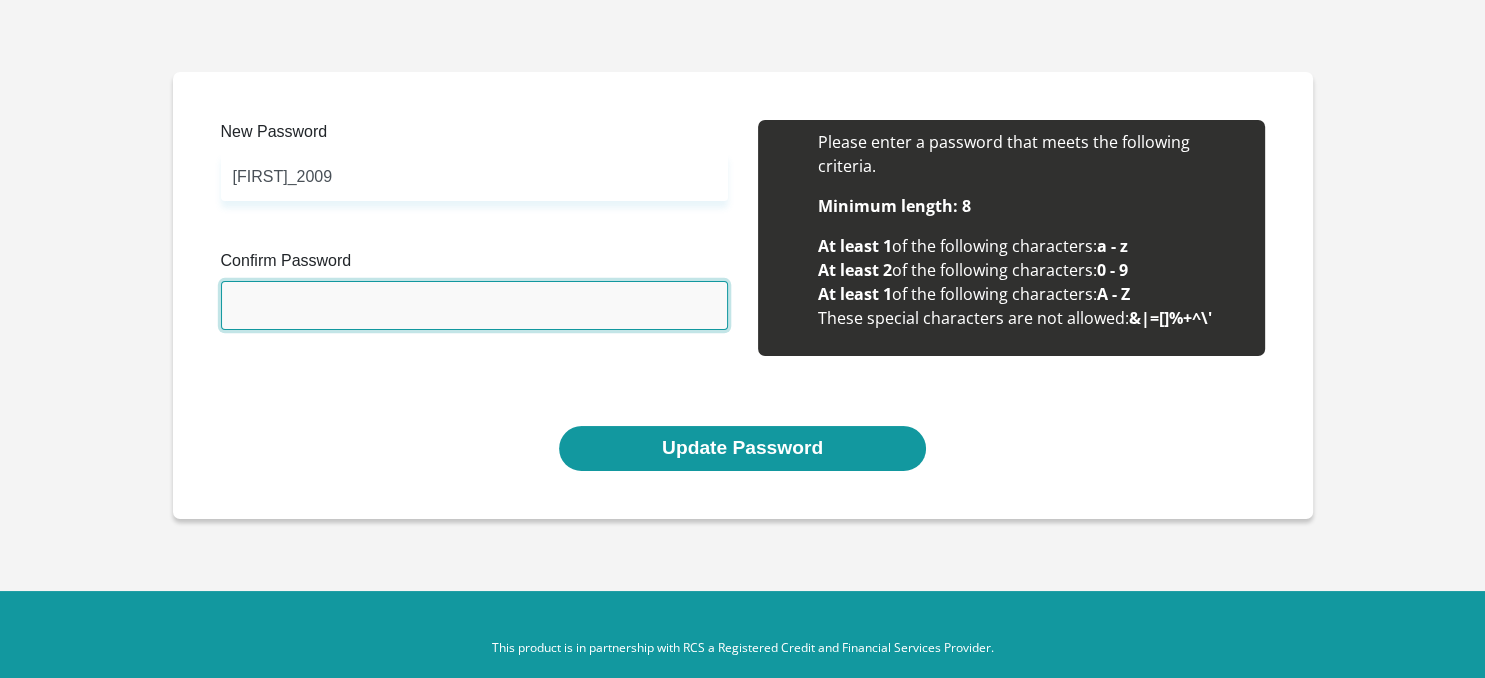 click on "Confirm Password" at bounding box center (474, 305) 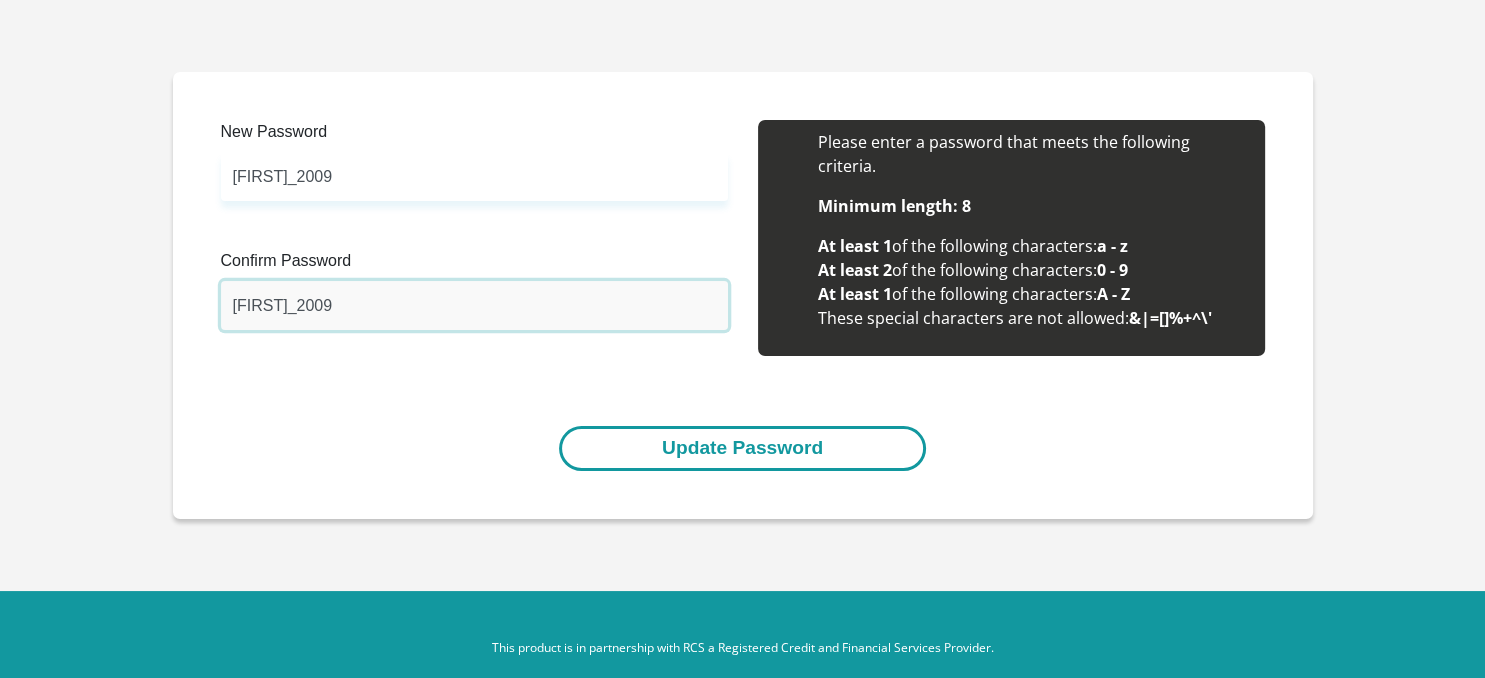 type on "Jessicad_2009" 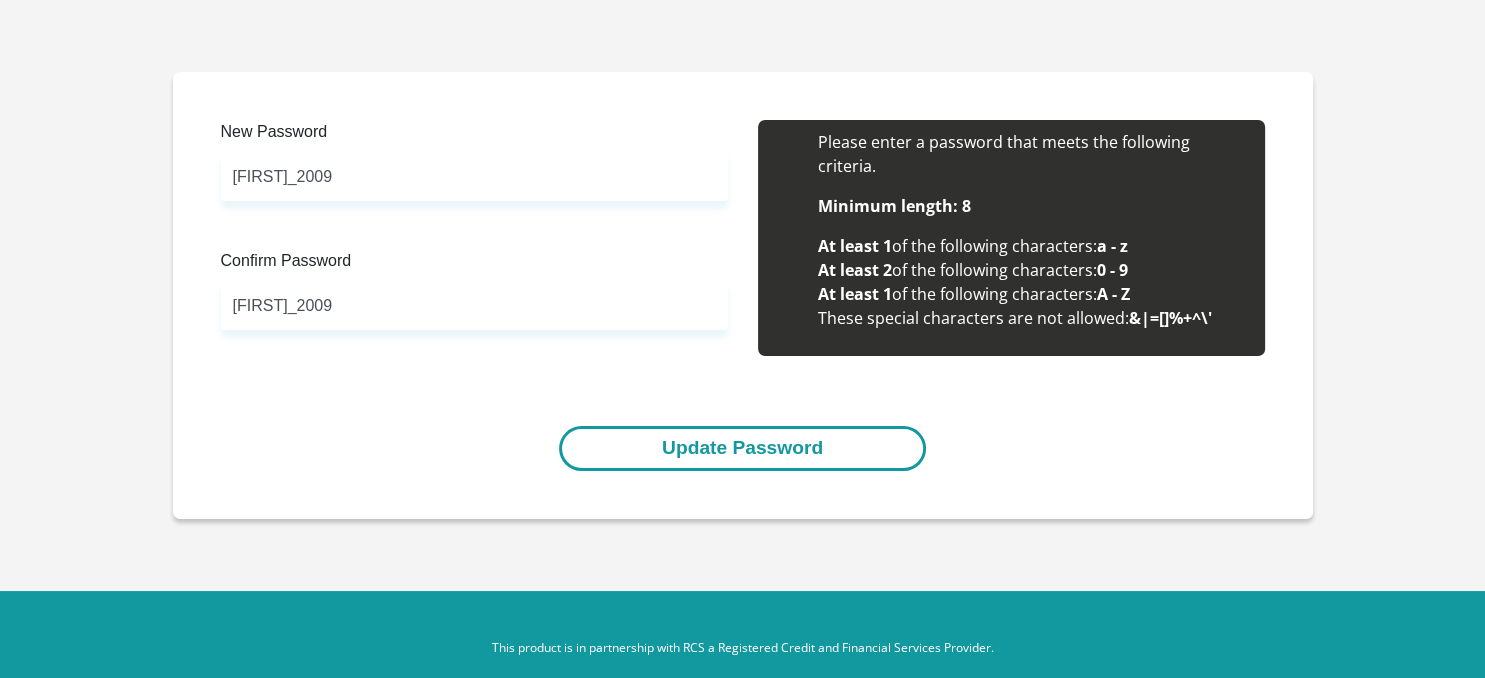 click on "Update Password" at bounding box center [742, 448] 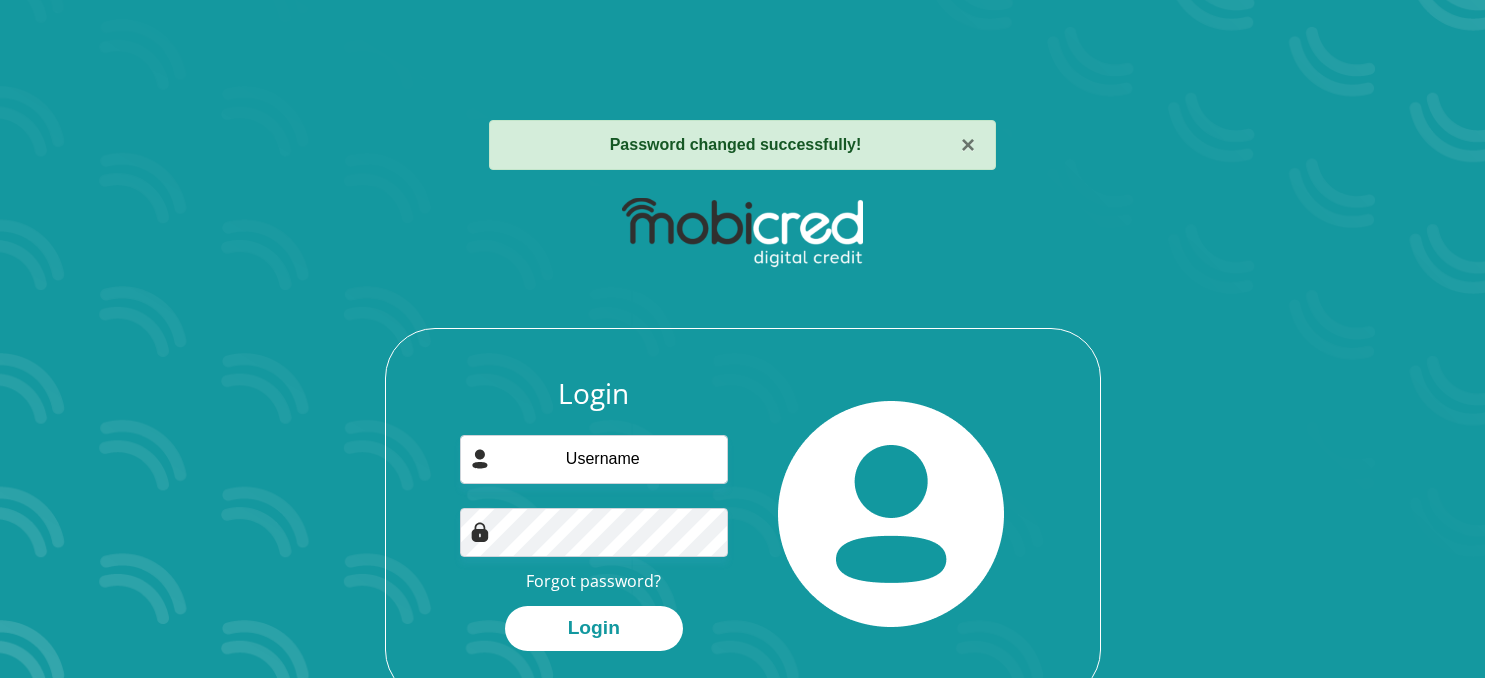 scroll, scrollTop: 0, scrollLeft: 0, axis: both 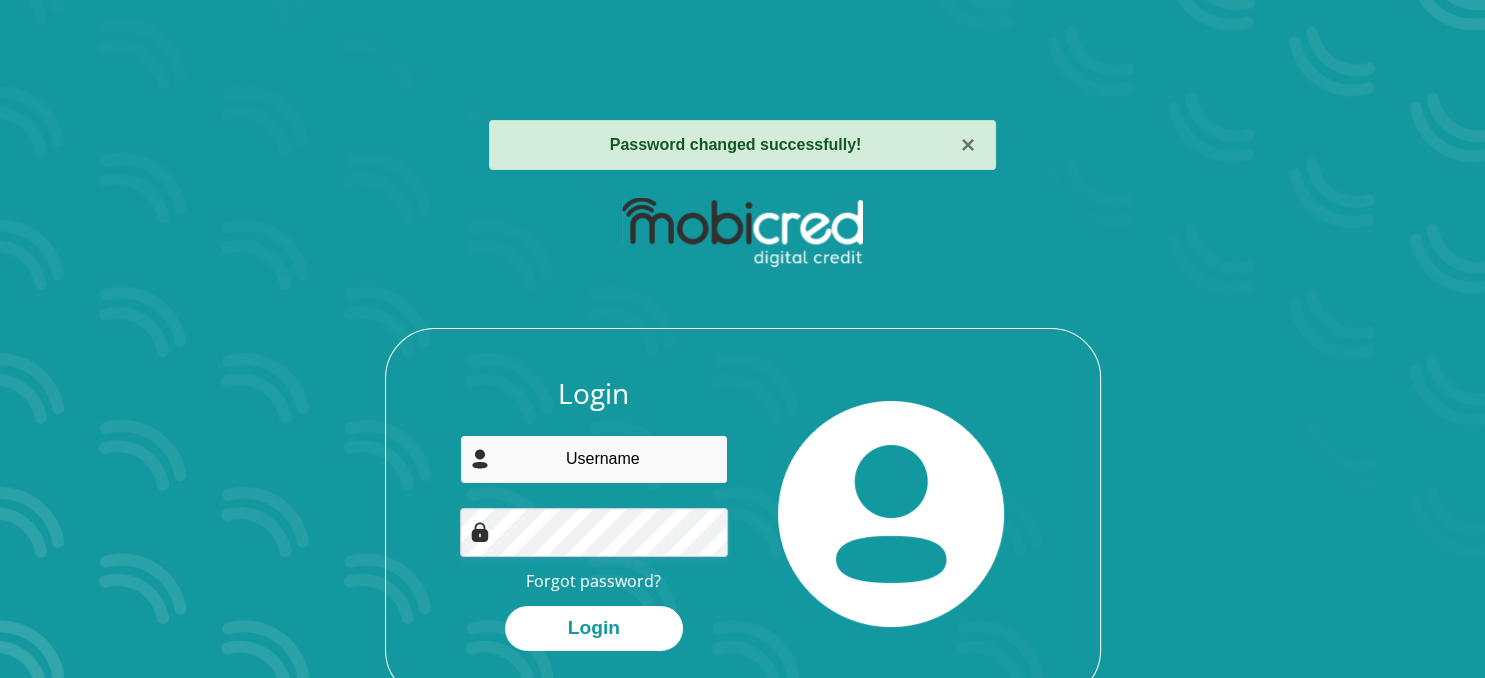 click at bounding box center (594, 459) 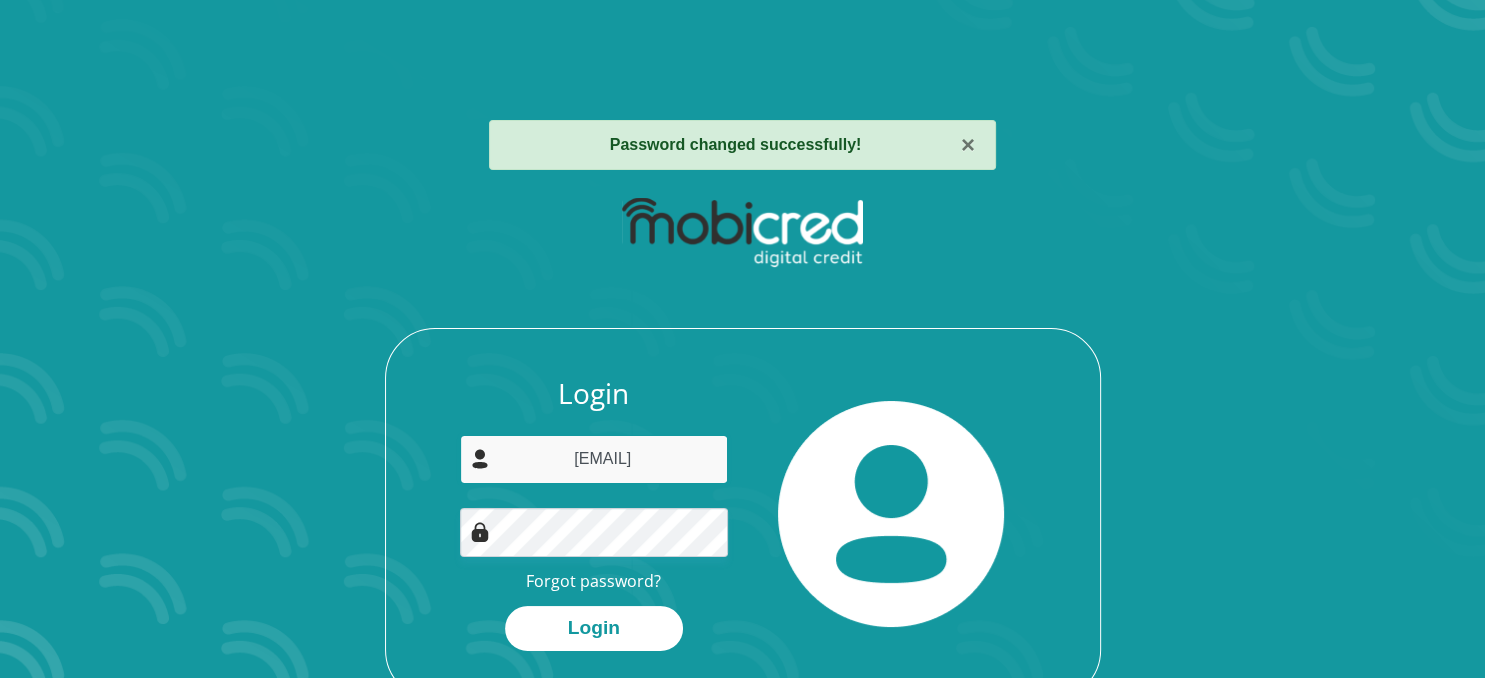 type on "[EMAIL]" 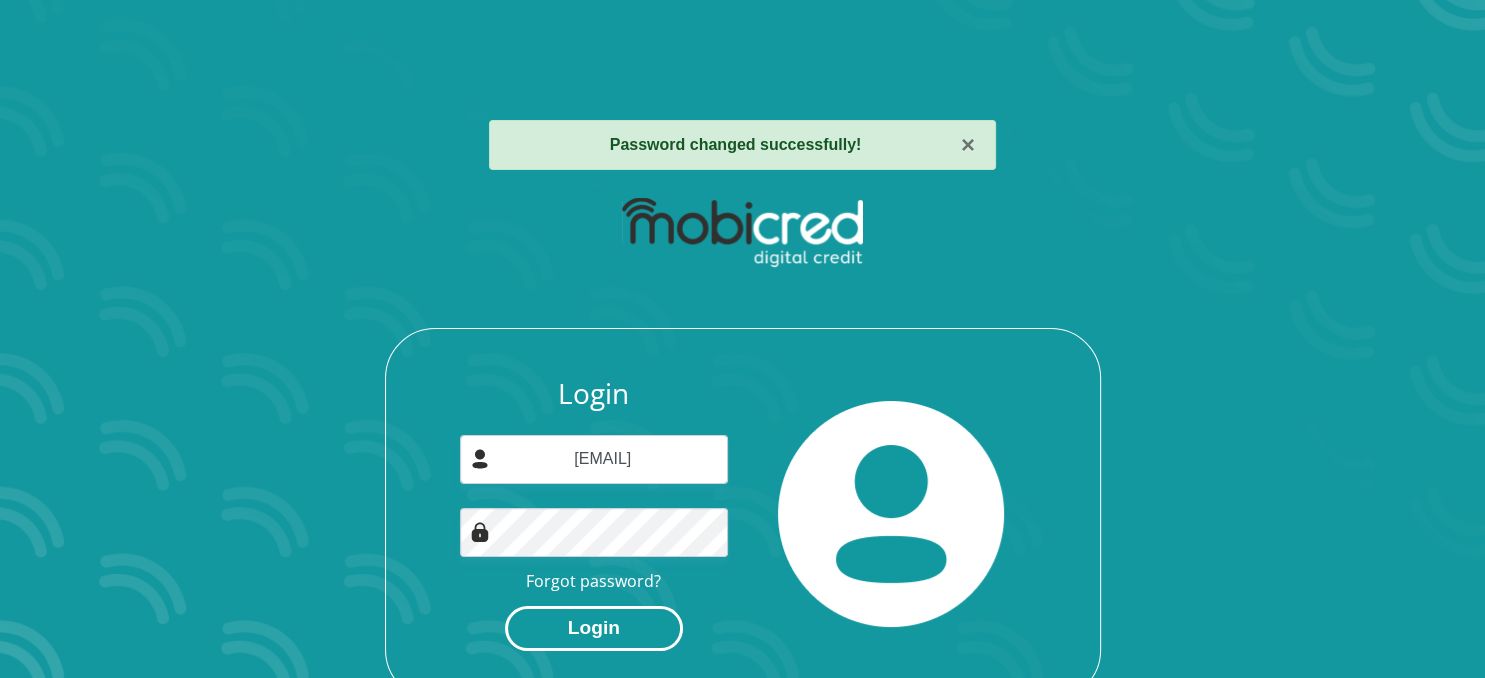 click on "Login" at bounding box center [594, 628] 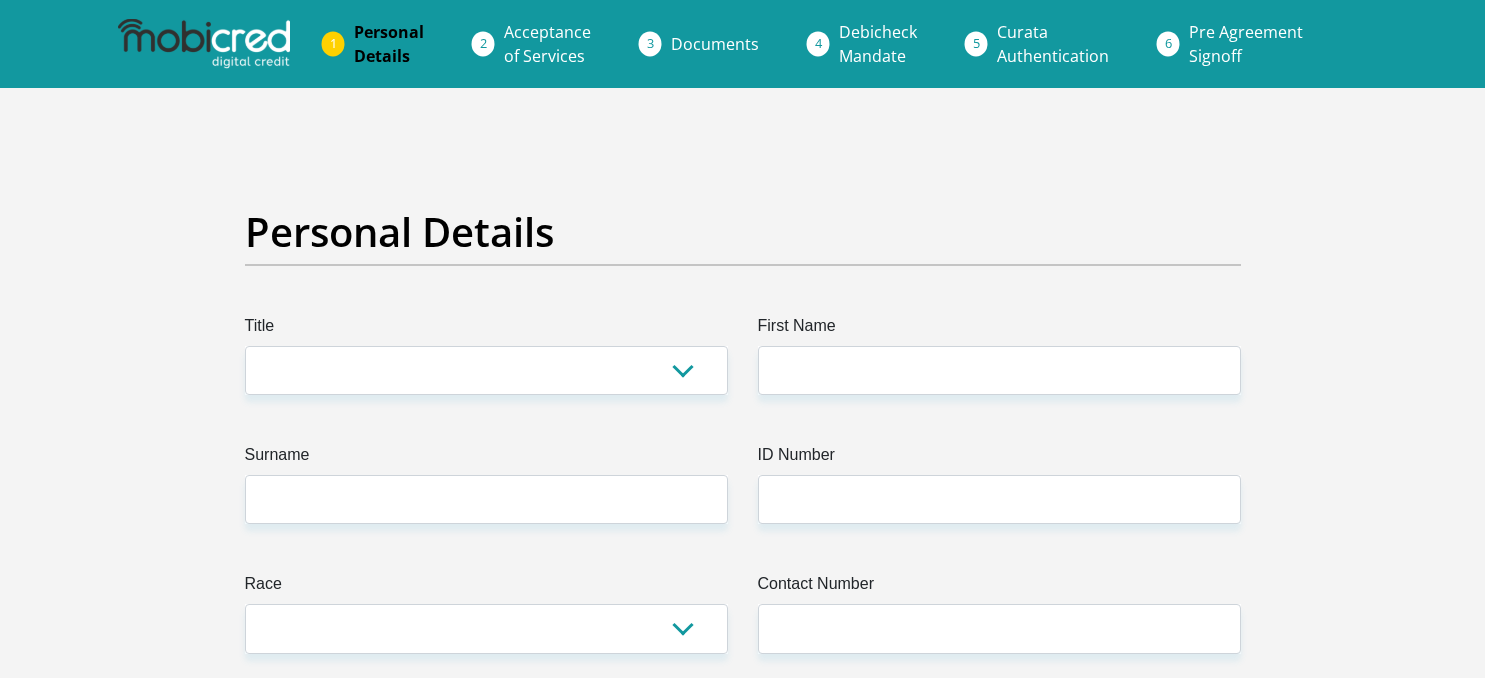 scroll, scrollTop: 0, scrollLeft: 0, axis: both 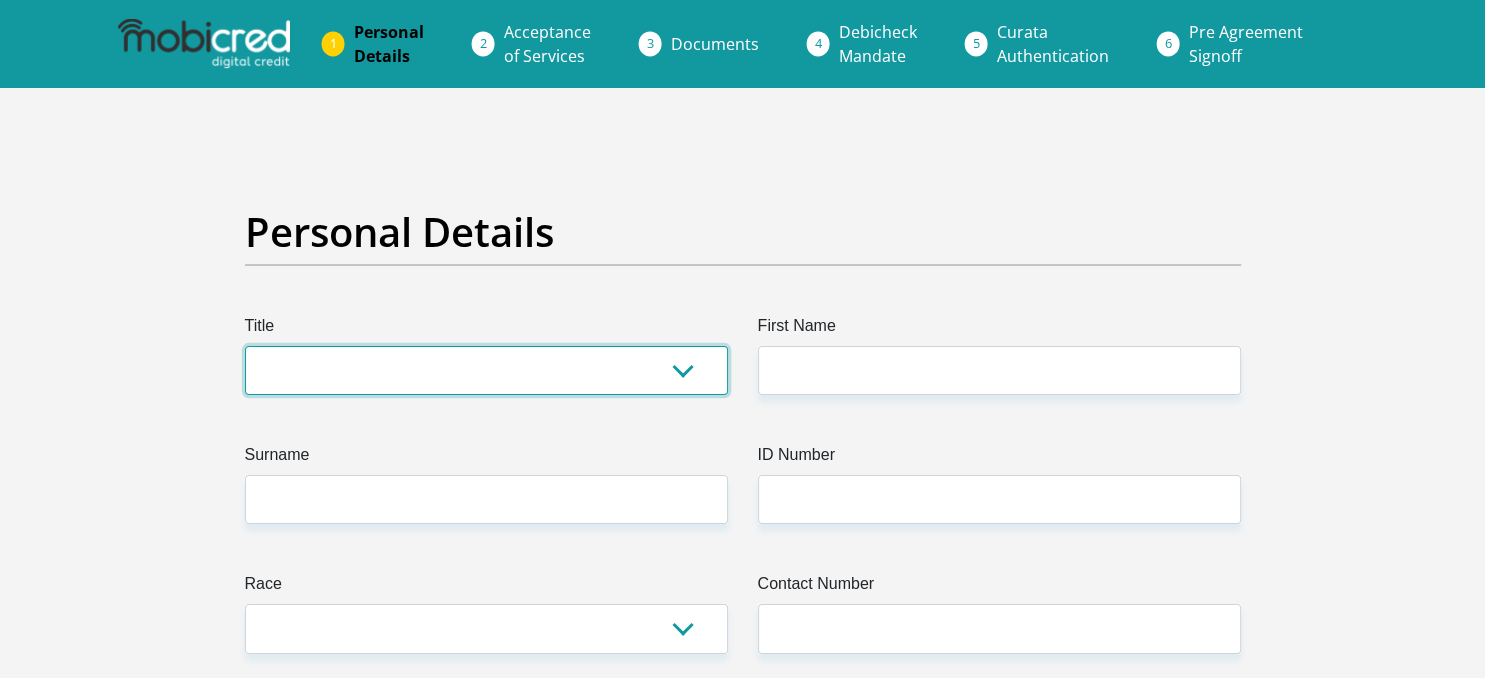 click on "Mr
Ms
Mrs
Dr
Other" at bounding box center [486, 370] 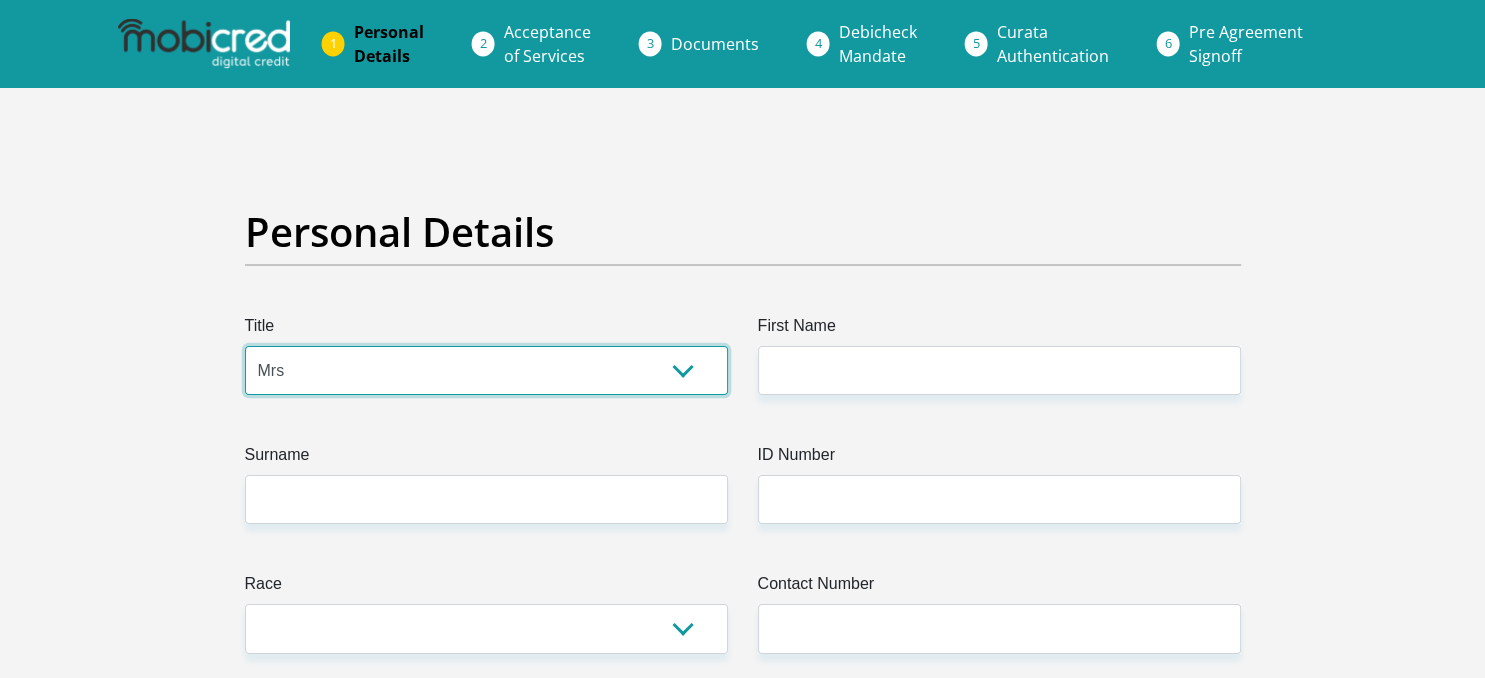 click on "Mrs" at bounding box center [0, 0] 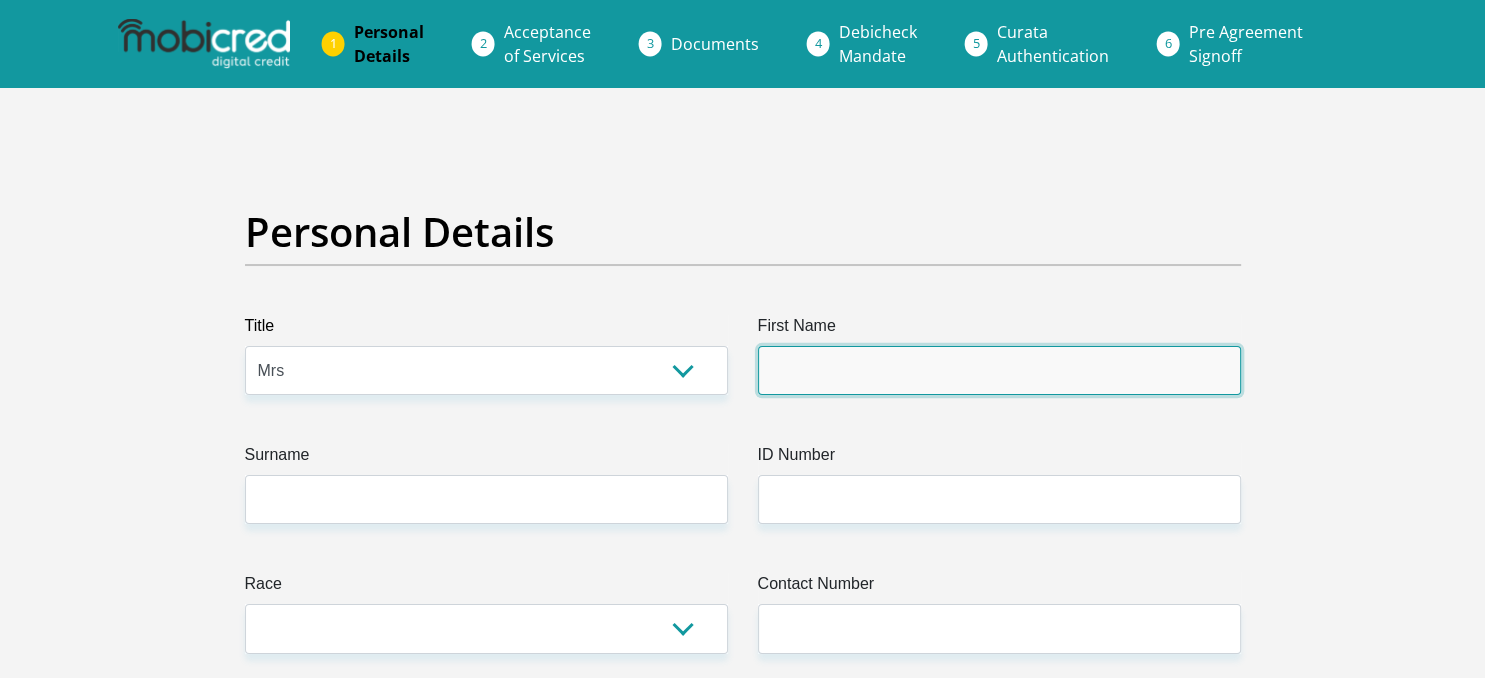 click on "First Name" at bounding box center (999, 370) 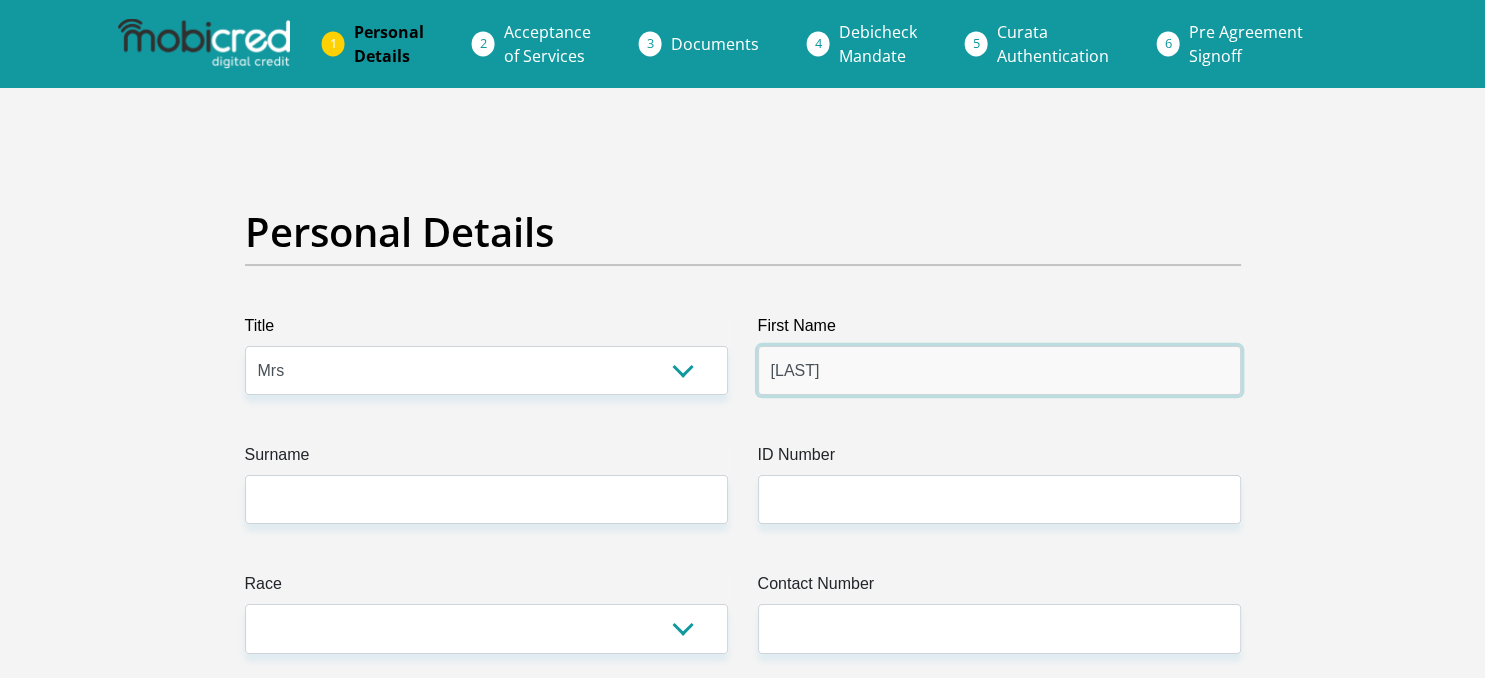 type on "Celeste" 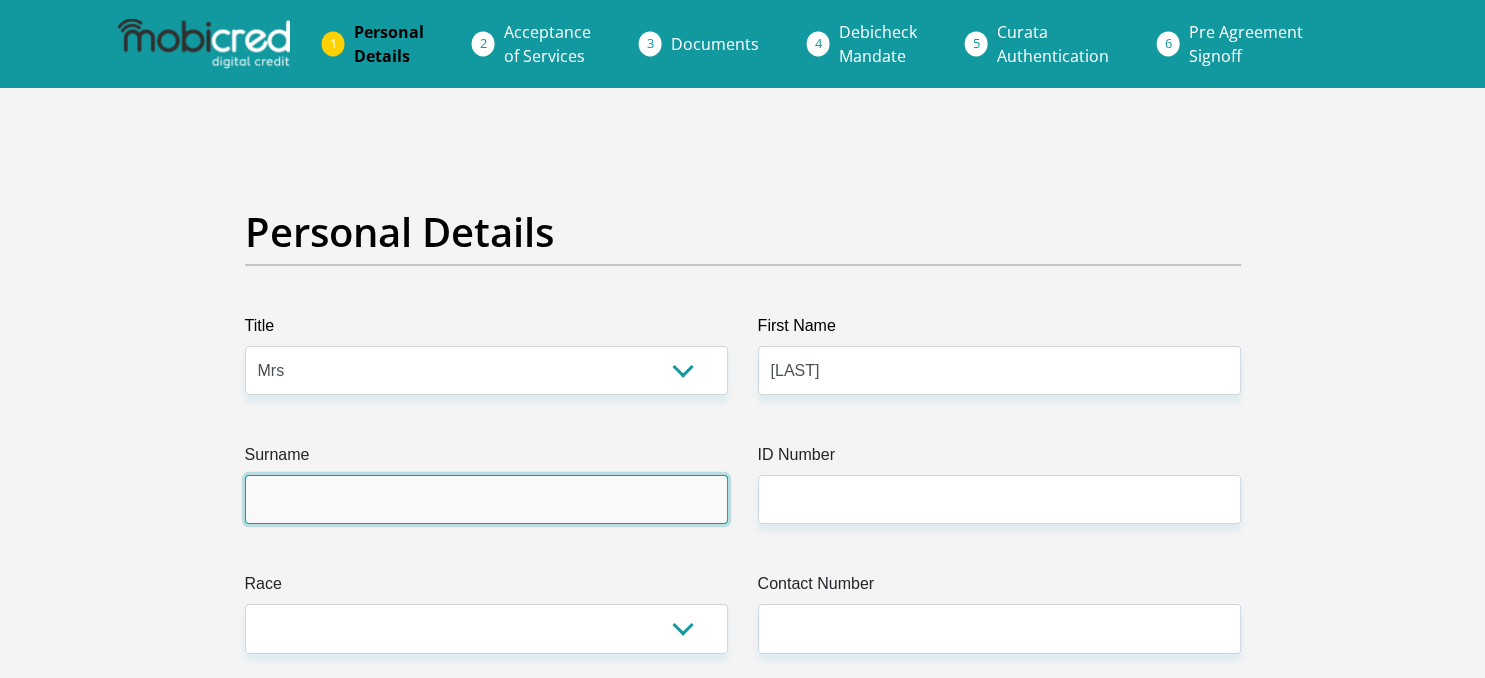 click on "Surname" at bounding box center [486, 499] 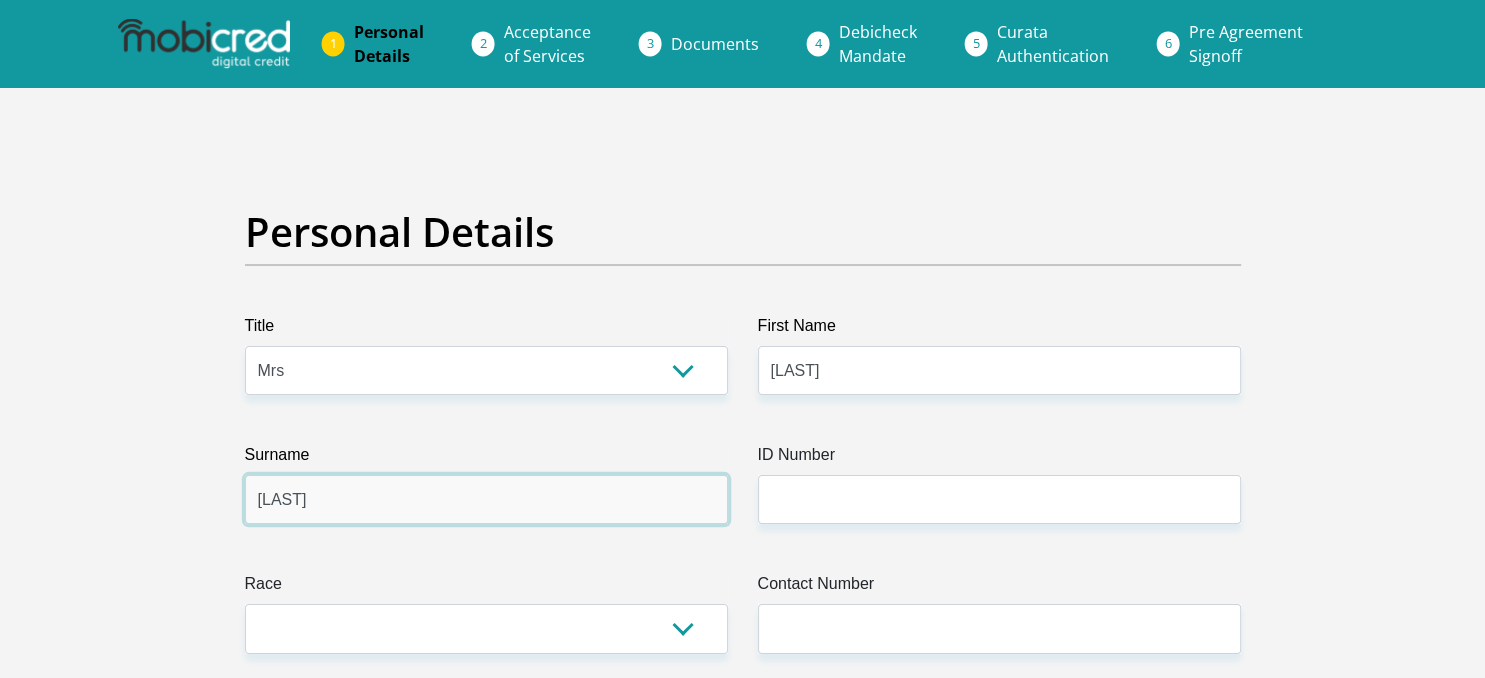 type on "Meyerson" 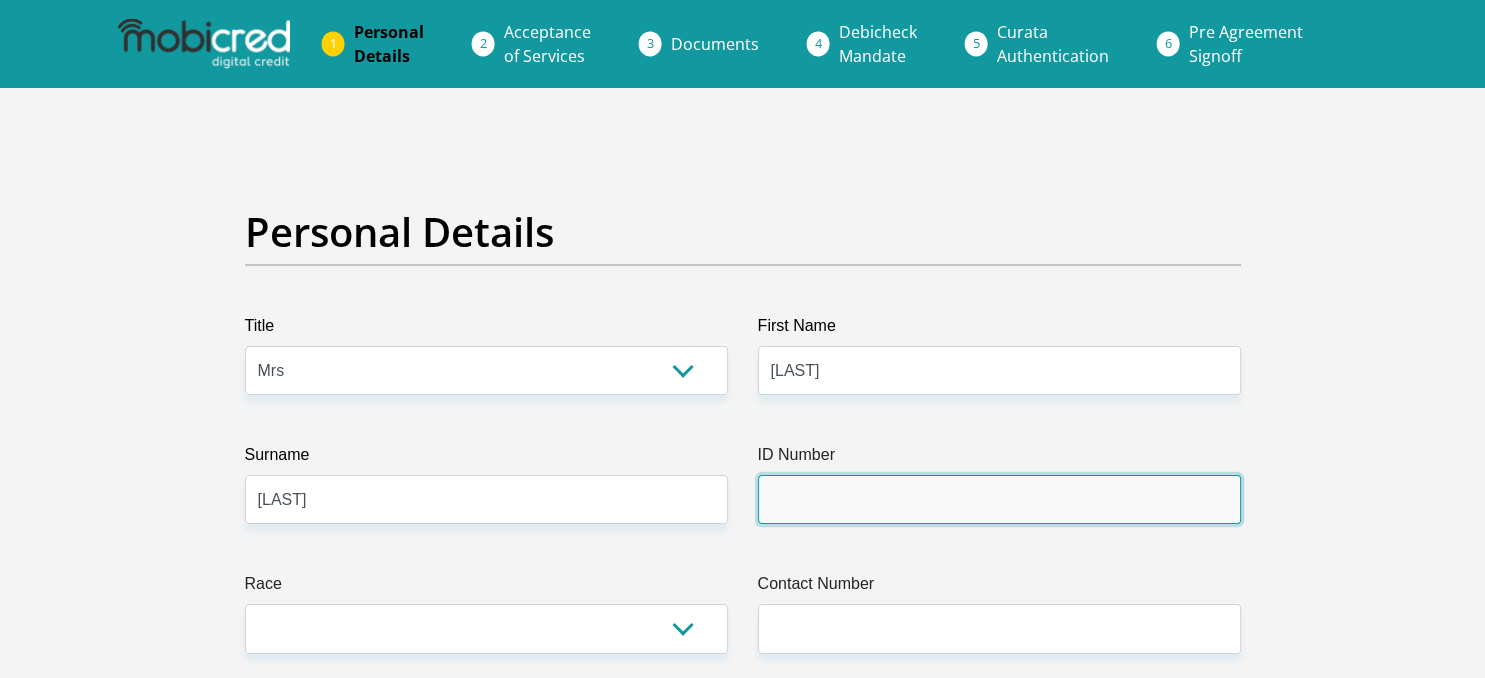 click on "ID Number" at bounding box center [999, 499] 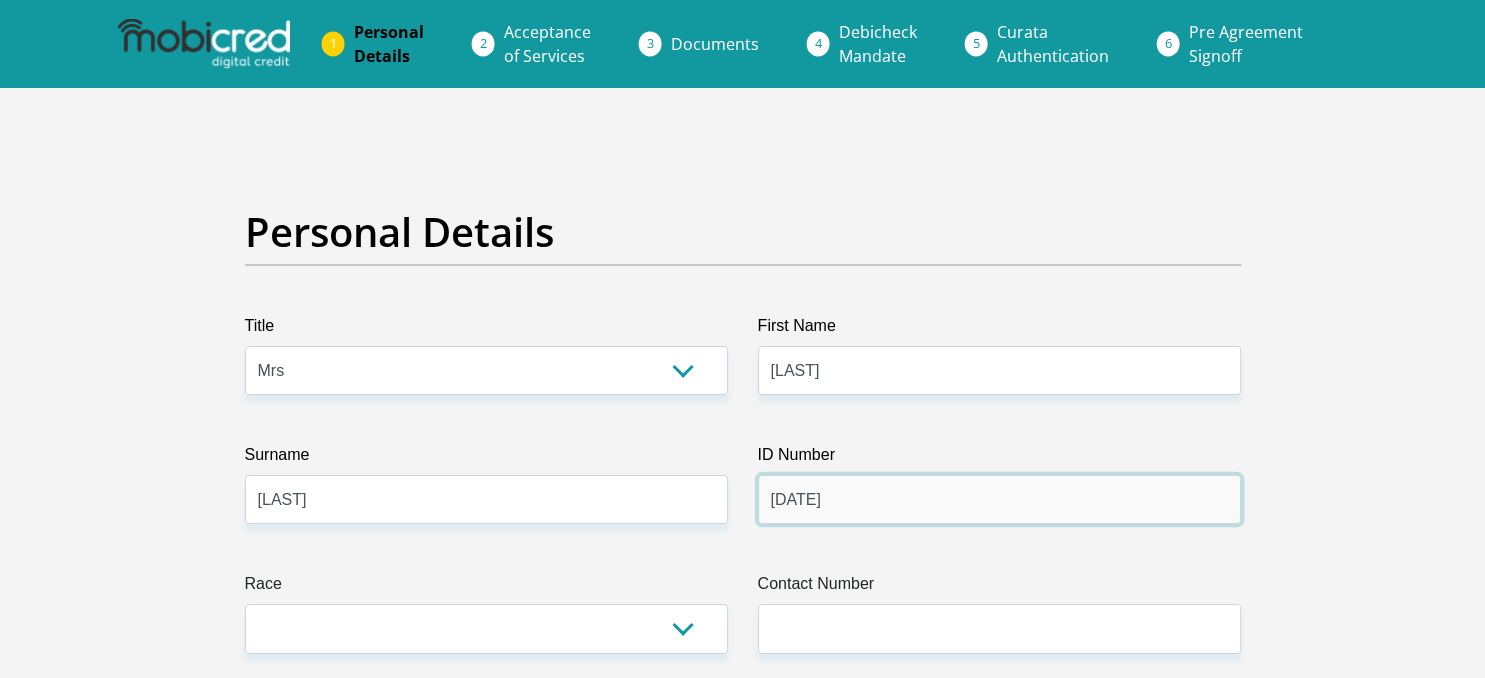 type on "8408150062088" 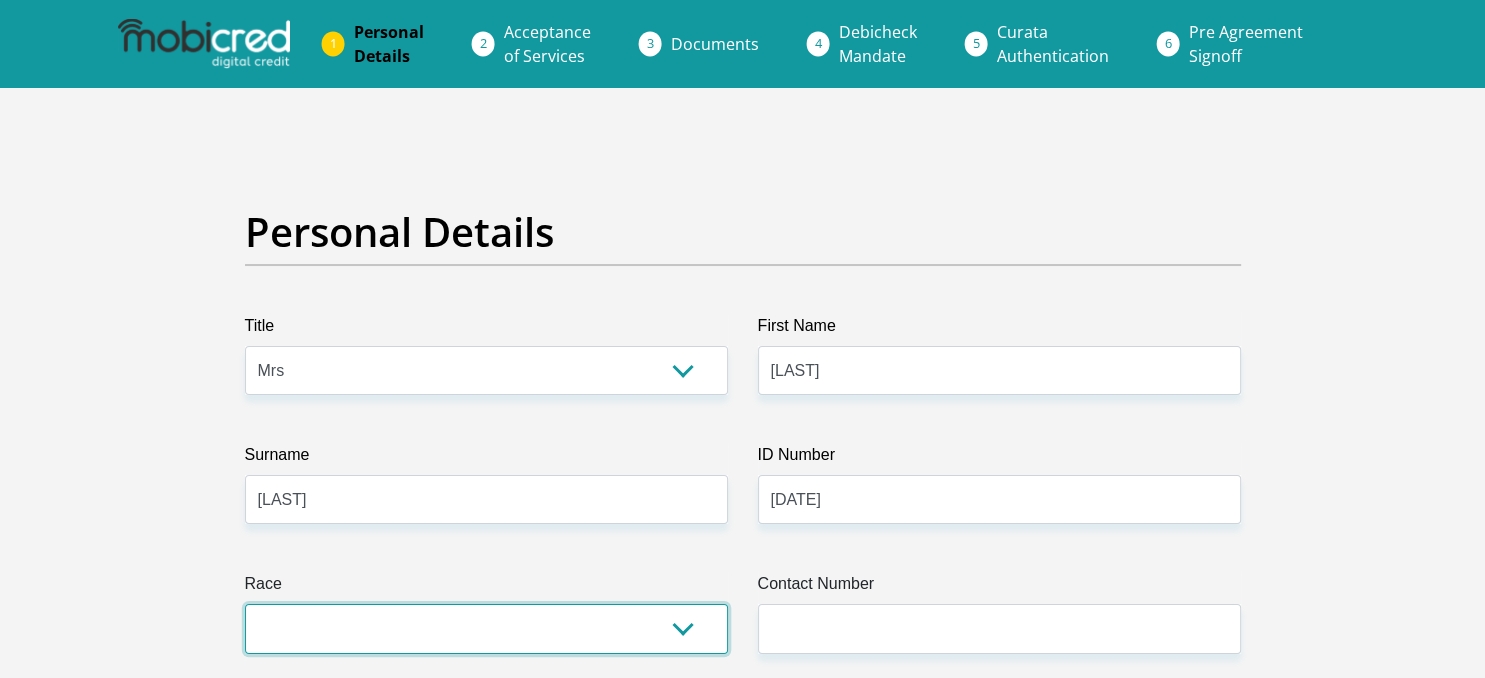 click on "Black
Coloured
Indian
White
Other" at bounding box center (486, 628) 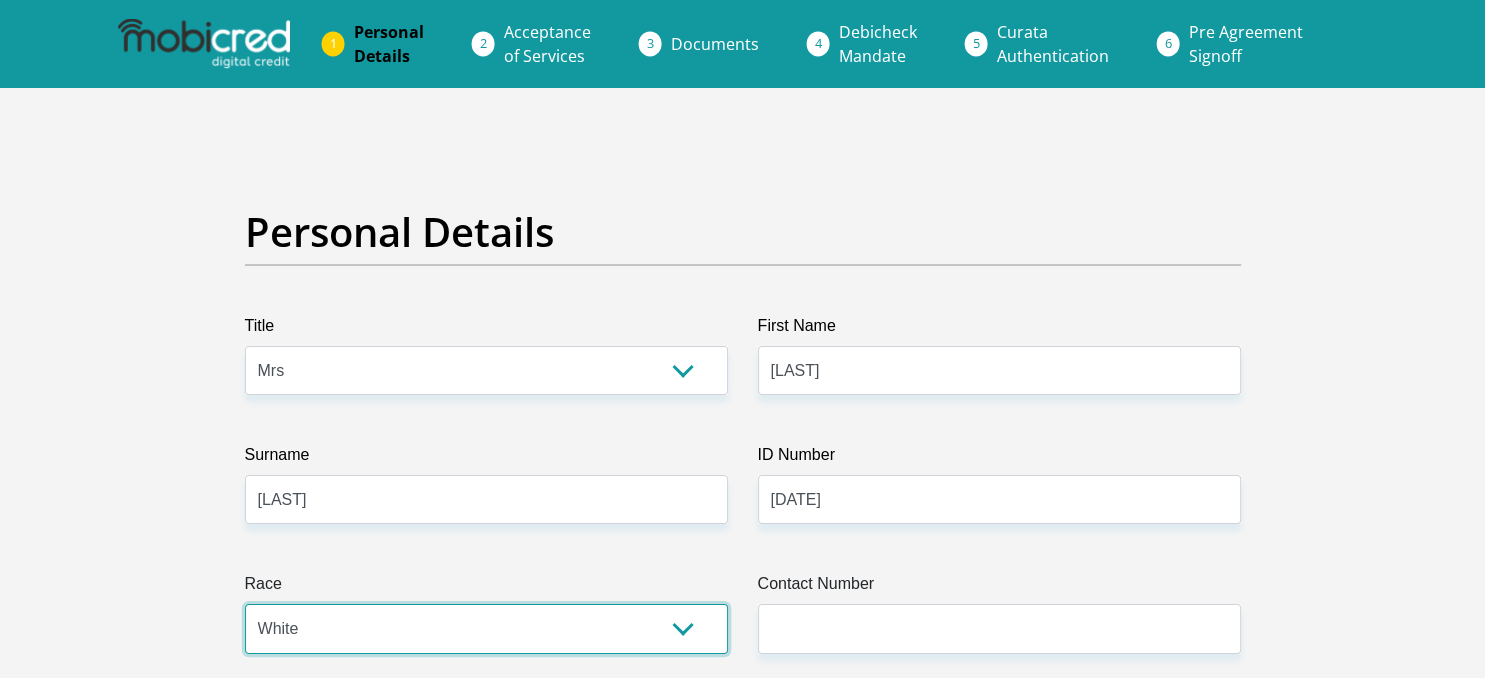 click on "White" at bounding box center [0, 0] 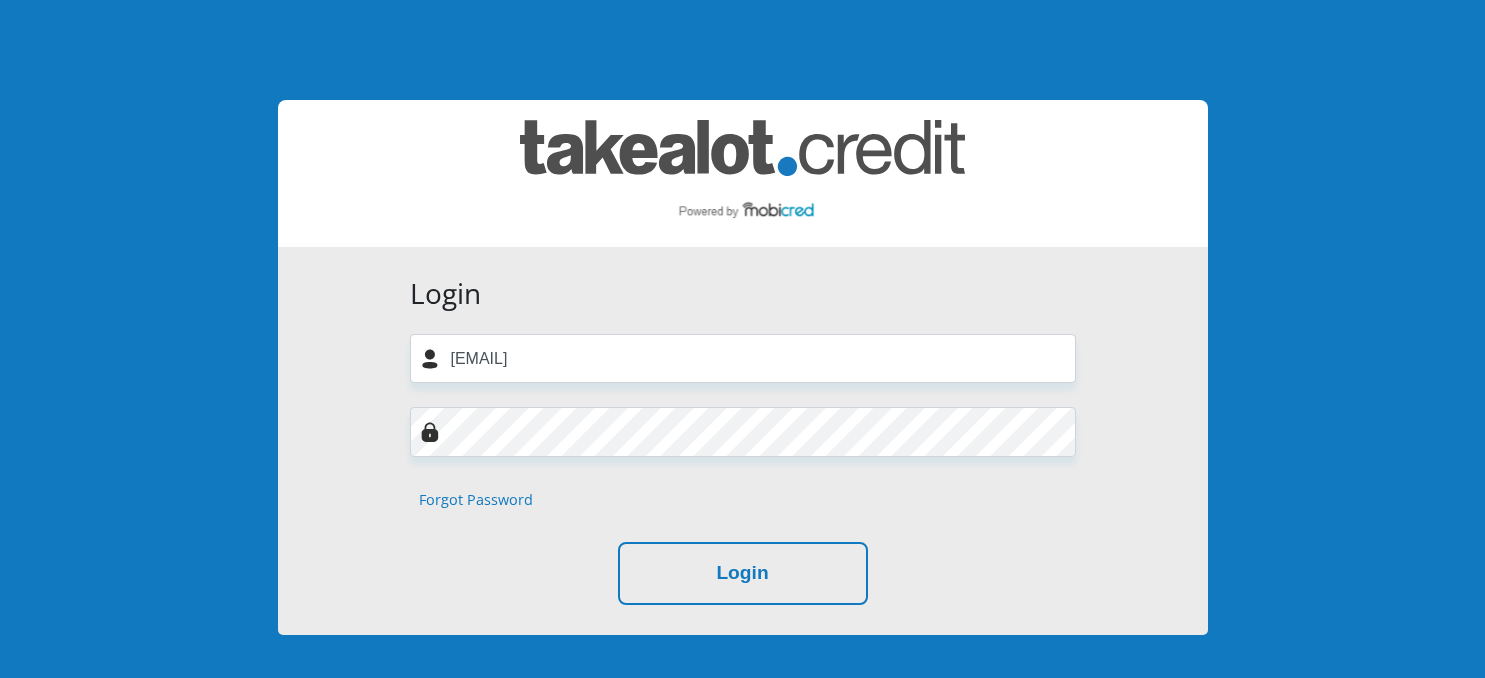 scroll, scrollTop: 0, scrollLeft: 0, axis: both 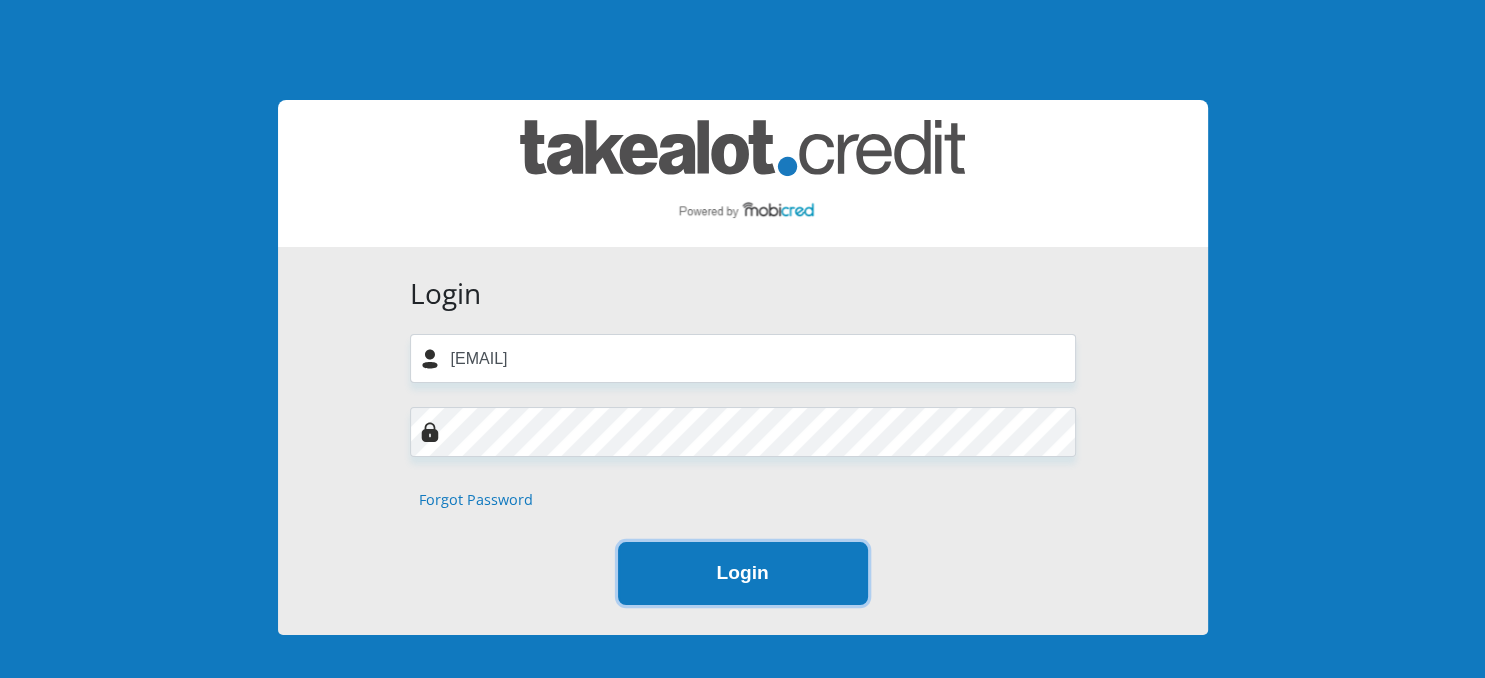 click on "Login" at bounding box center (743, 573) 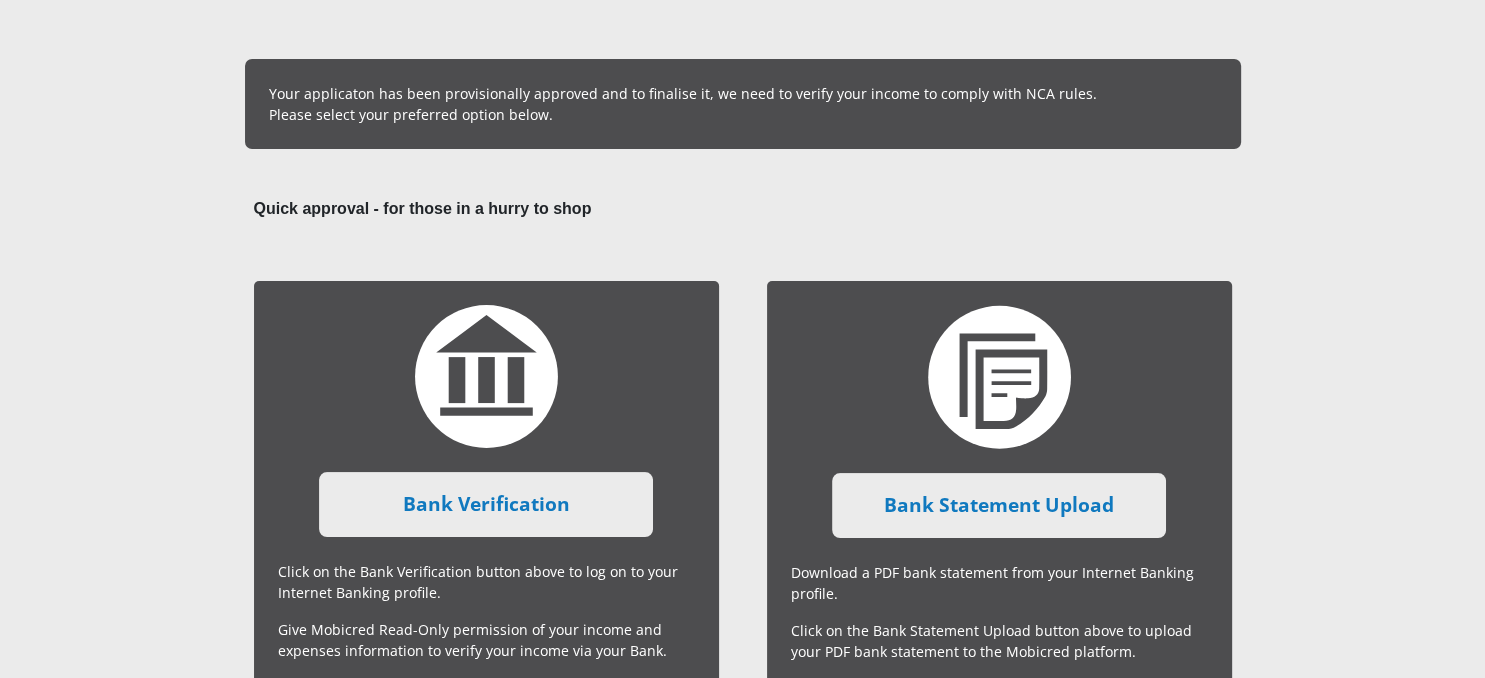 scroll, scrollTop: 316, scrollLeft: 0, axis: vertical 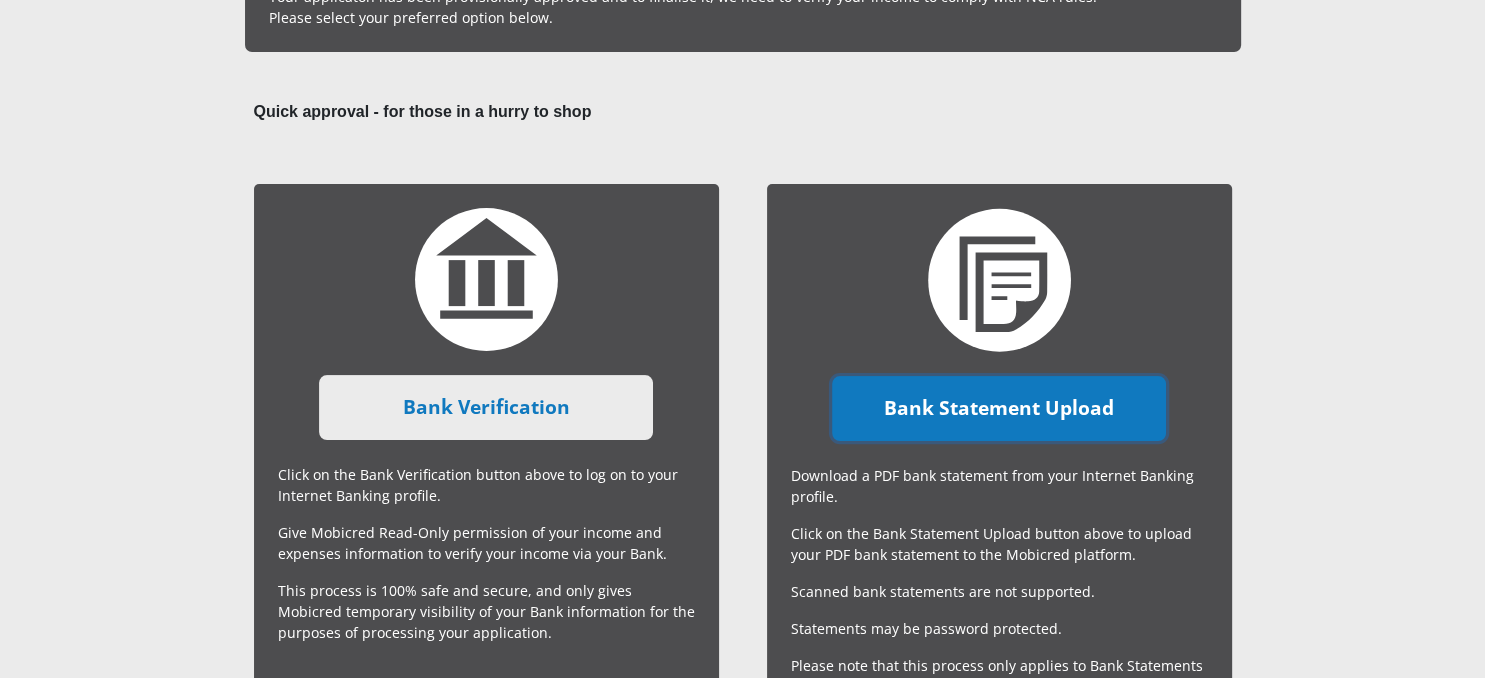 click on "Bank Statement Upload" at bounding box center [999, 408] 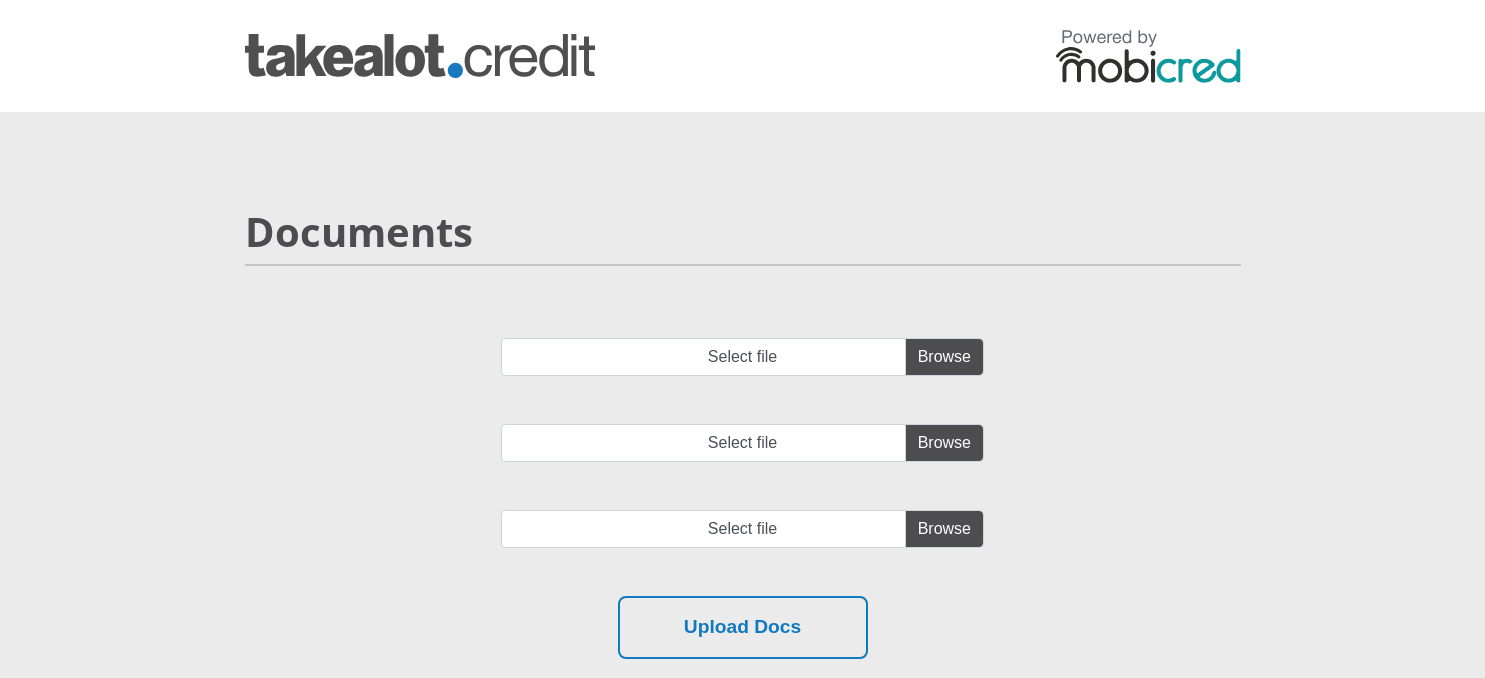 scroll, scrollTop: 0, scrollLeft: 0, axis: both 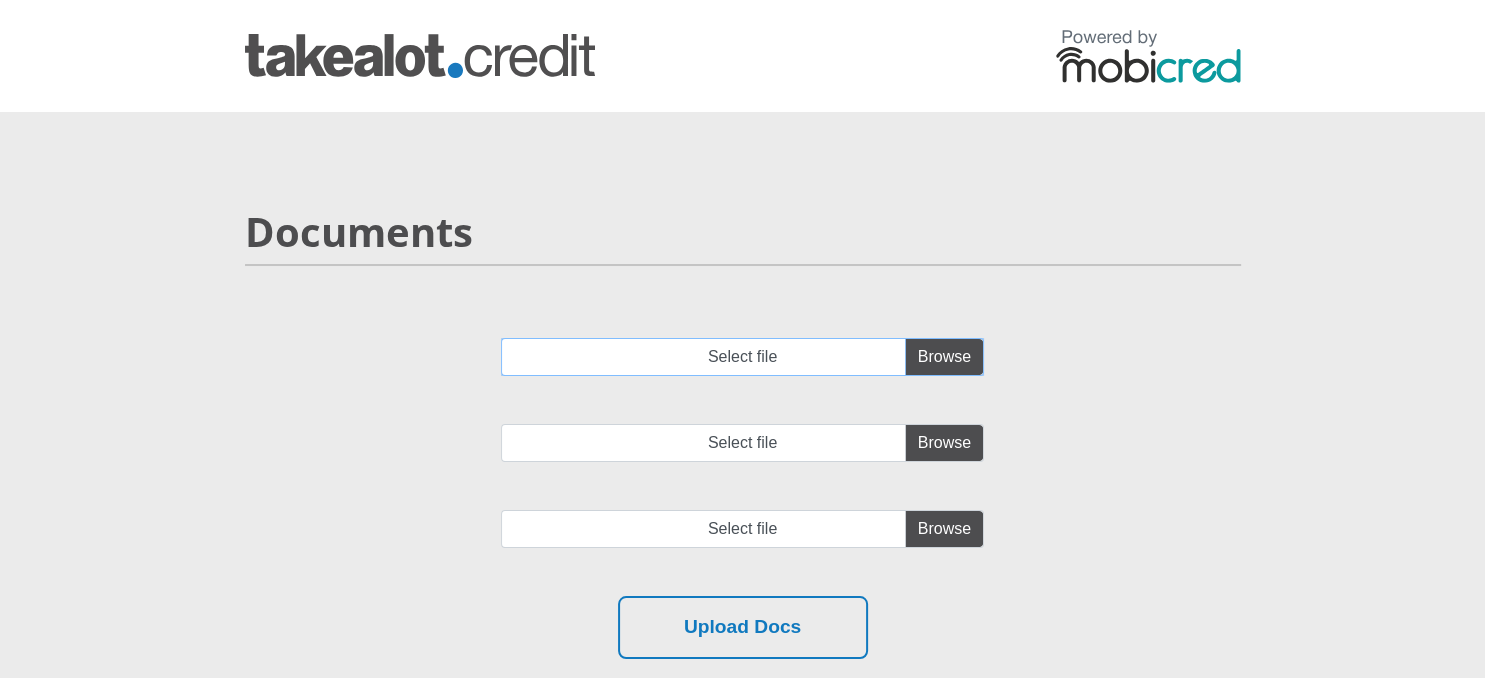 click on "Select file" at bounding box center [742, 357] 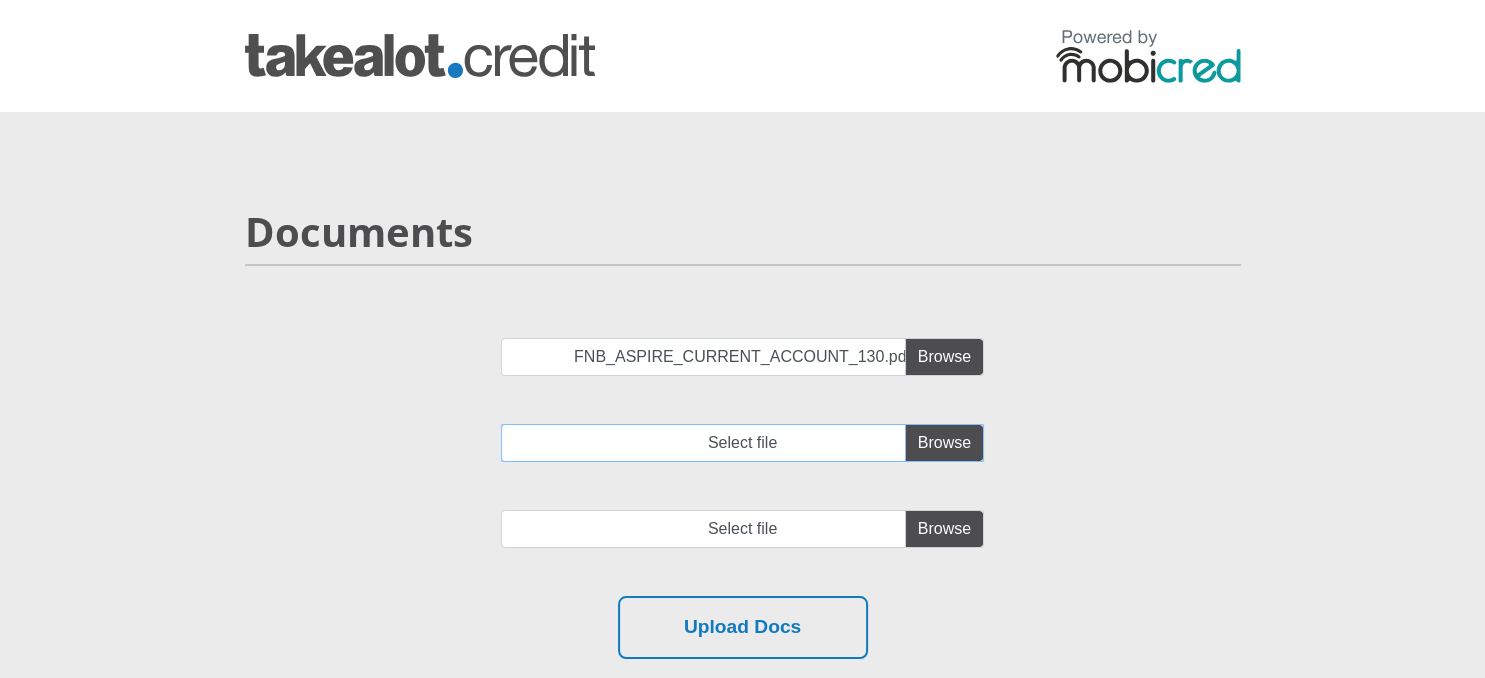 click on "Select file" at bounding box center [742, 443] 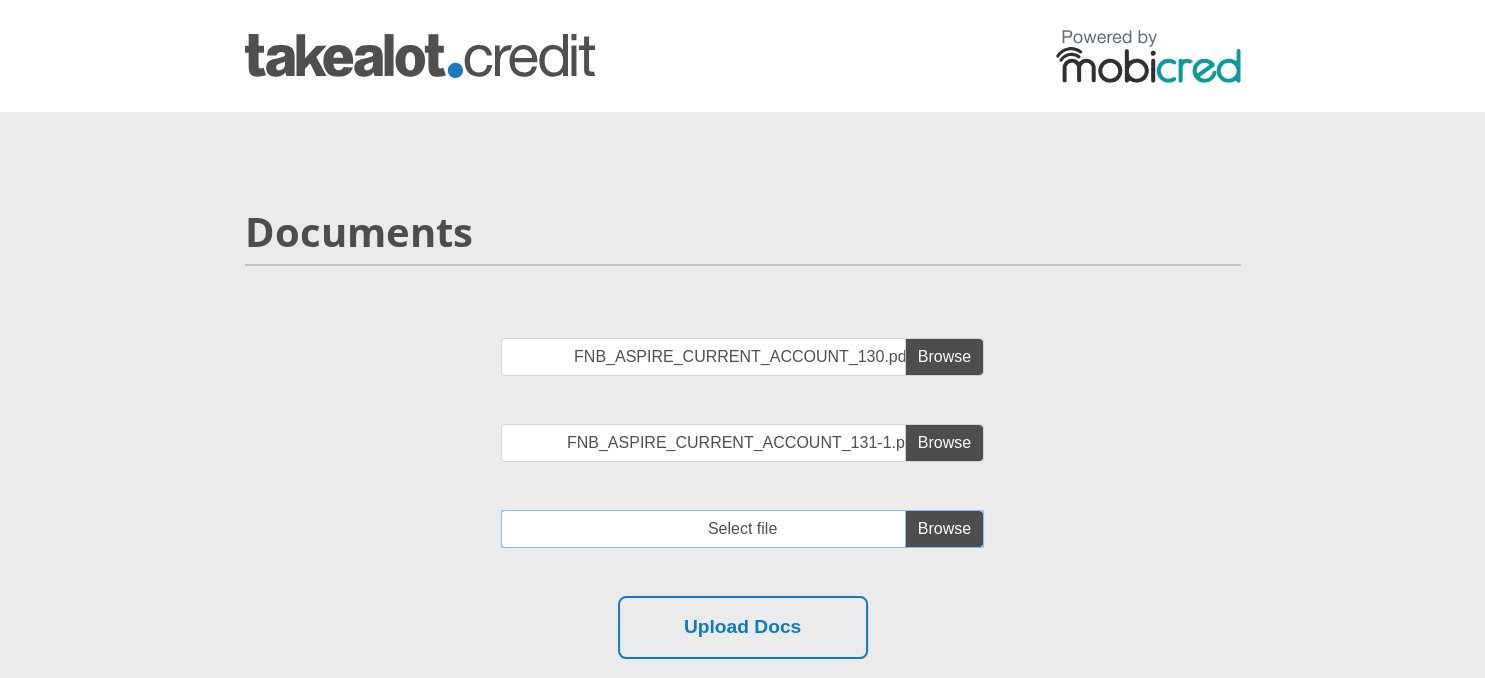 click at bounding box center (742, 529) 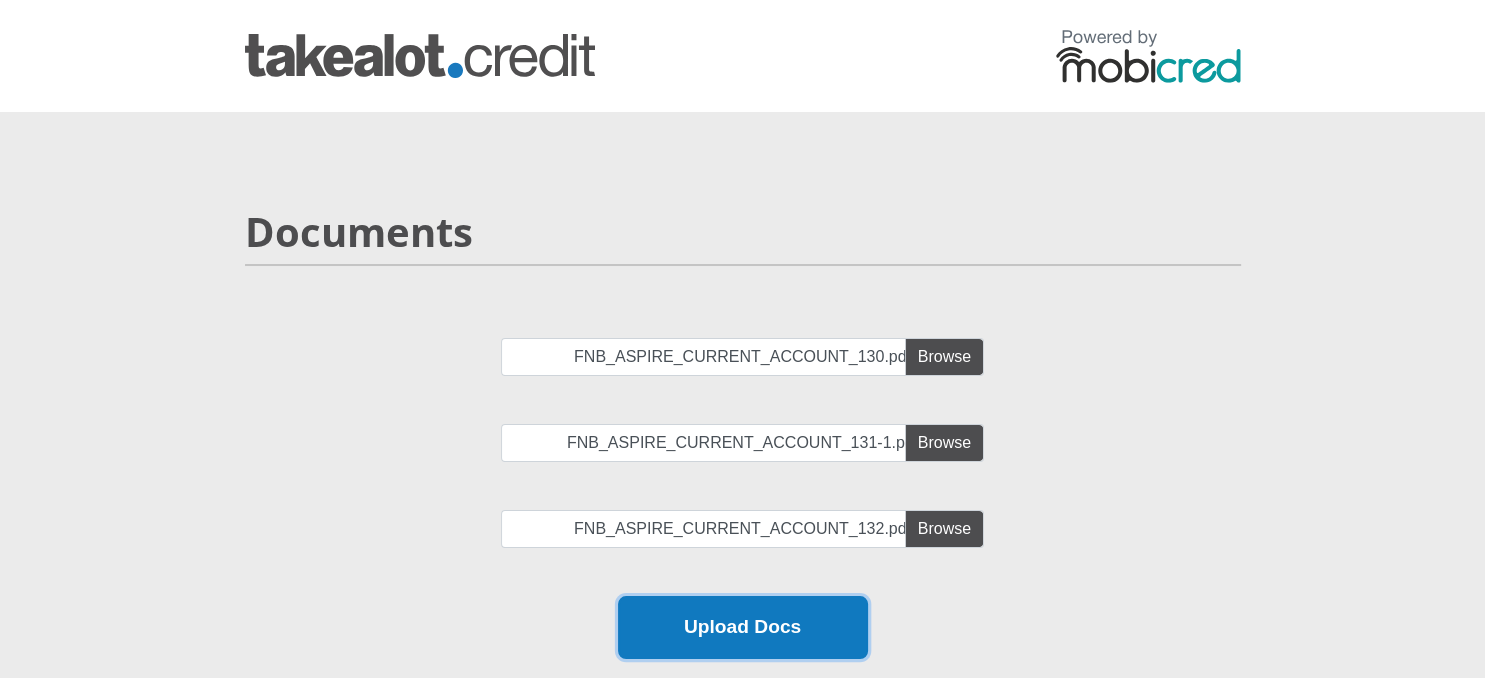 click on "Upload Docs" at bounding box center (743, 627) 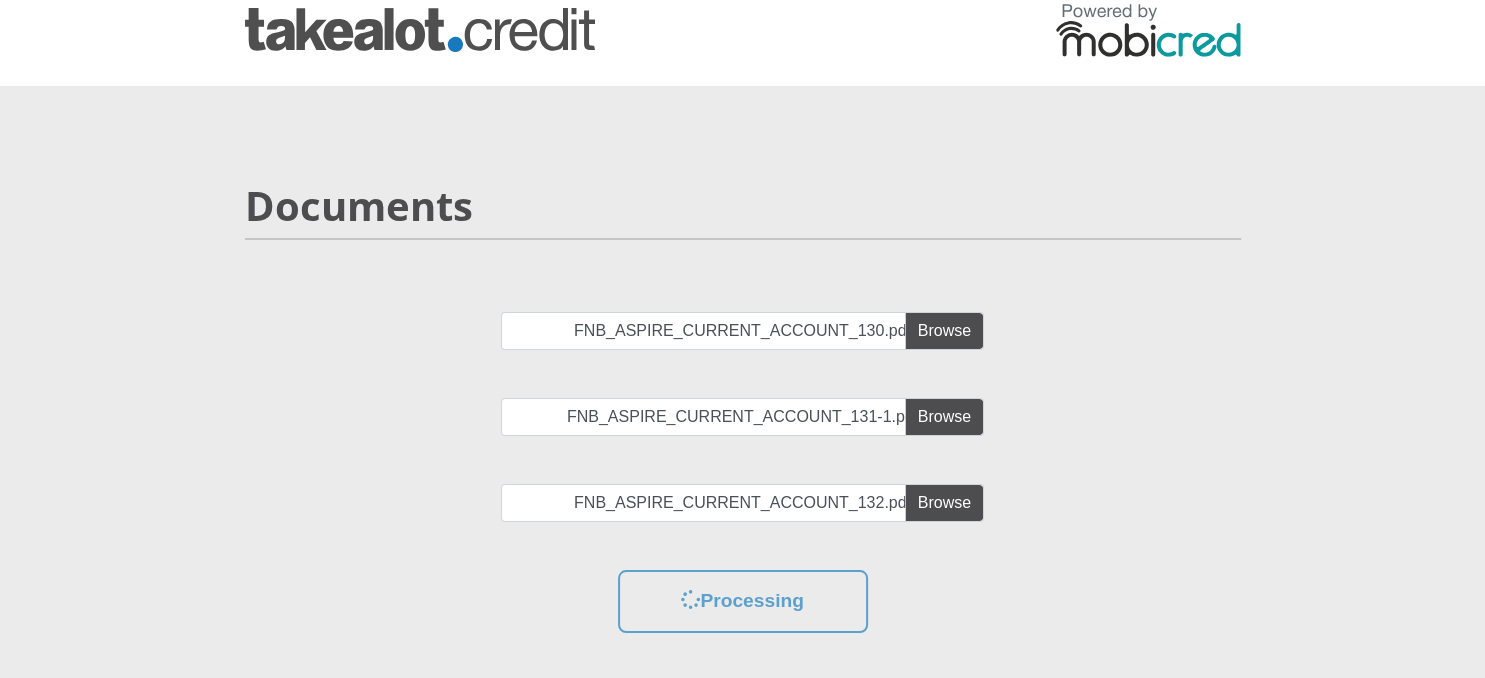 scroll, scrollTop: 17, scrollLeft: 0, axis: vertical 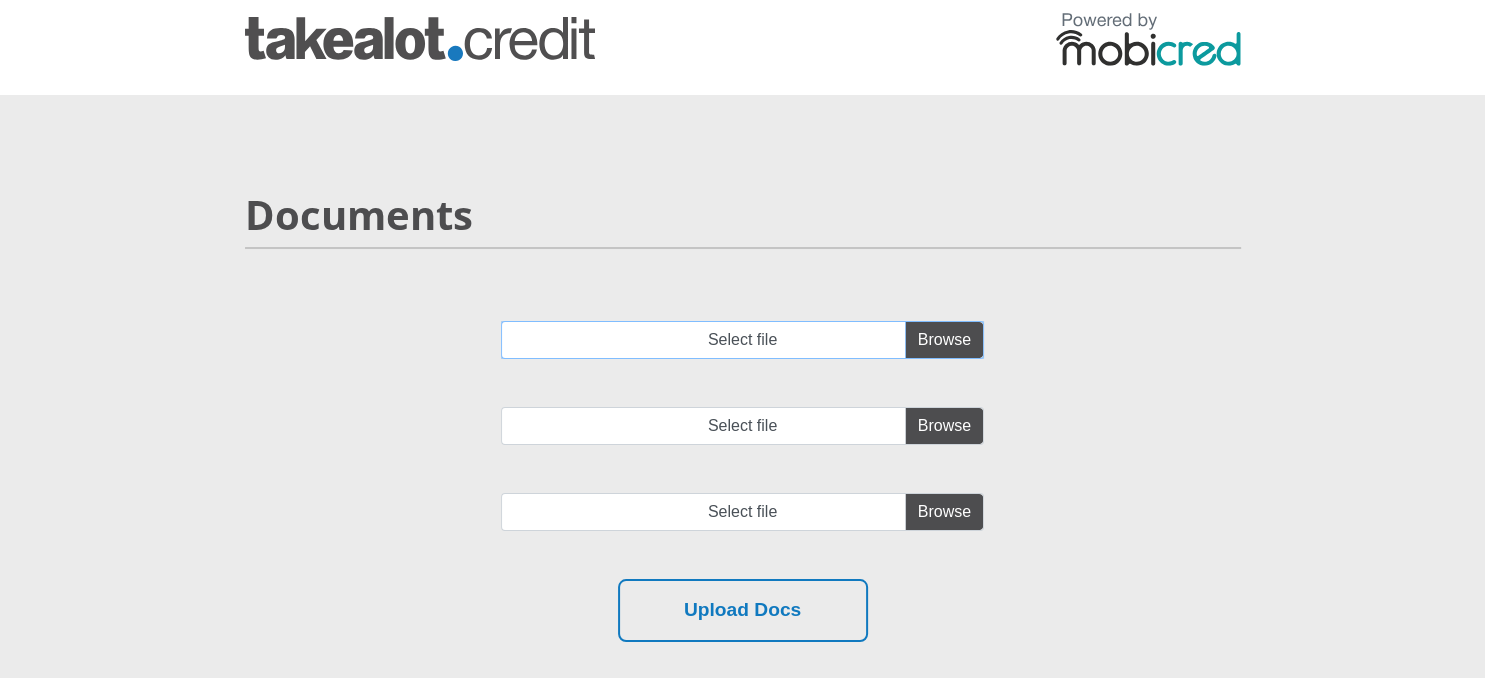 click on "Select file" at bounding box center (742, 340) 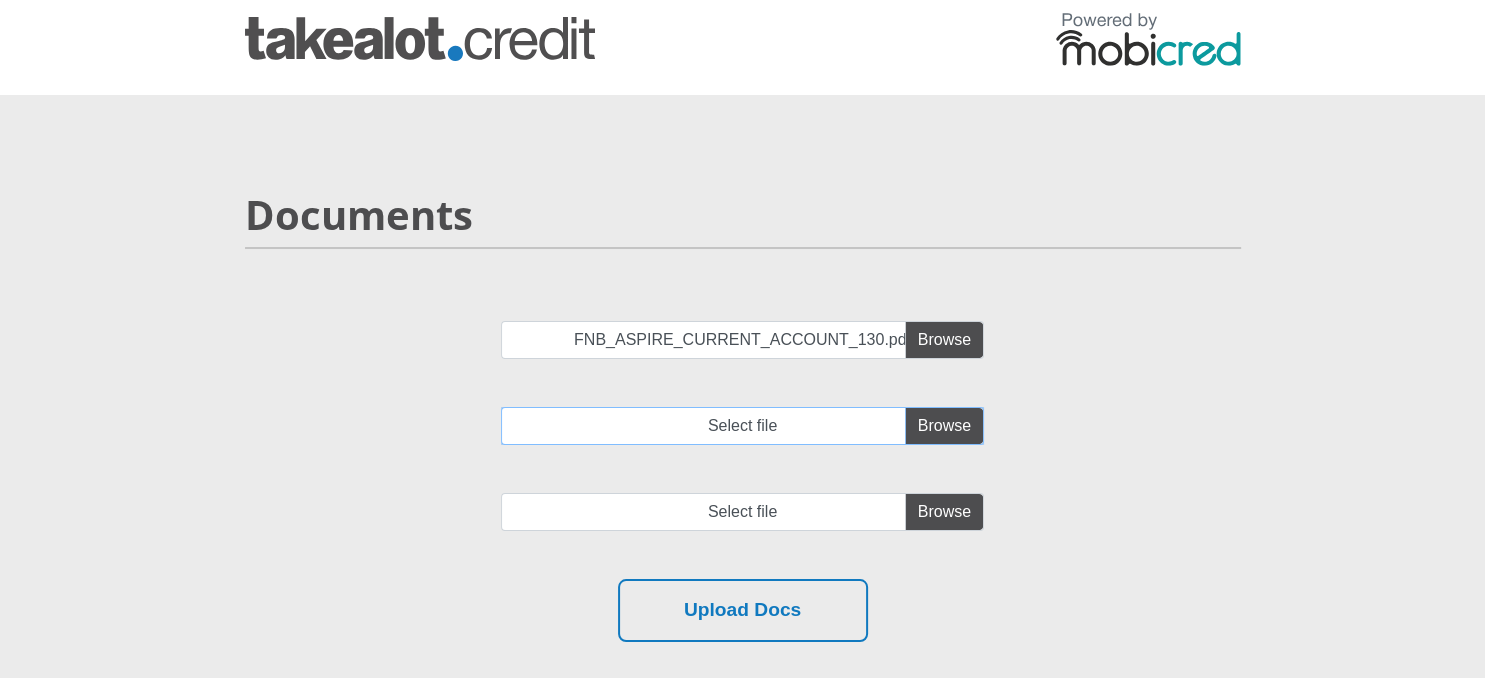 click on "Select file" at bounding box center [742, 426] 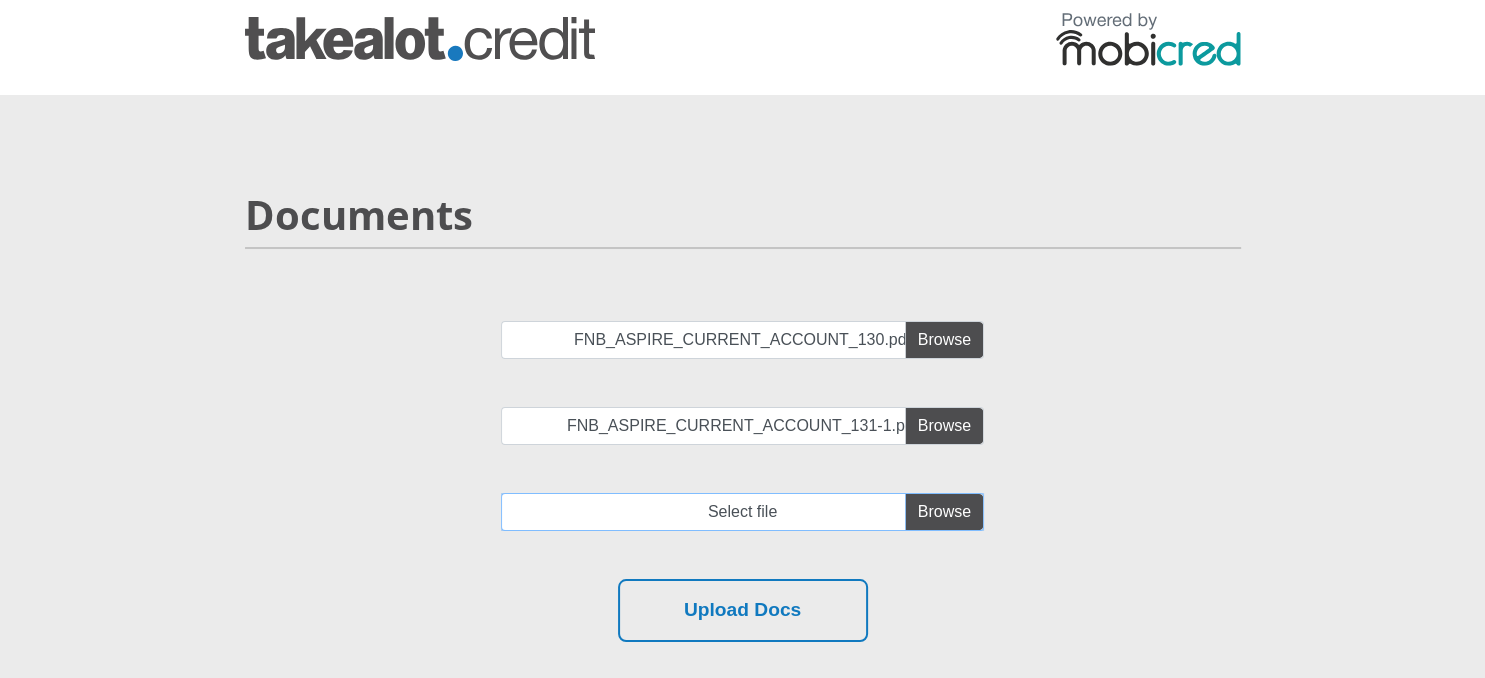 click at bounding box center [742, 512] 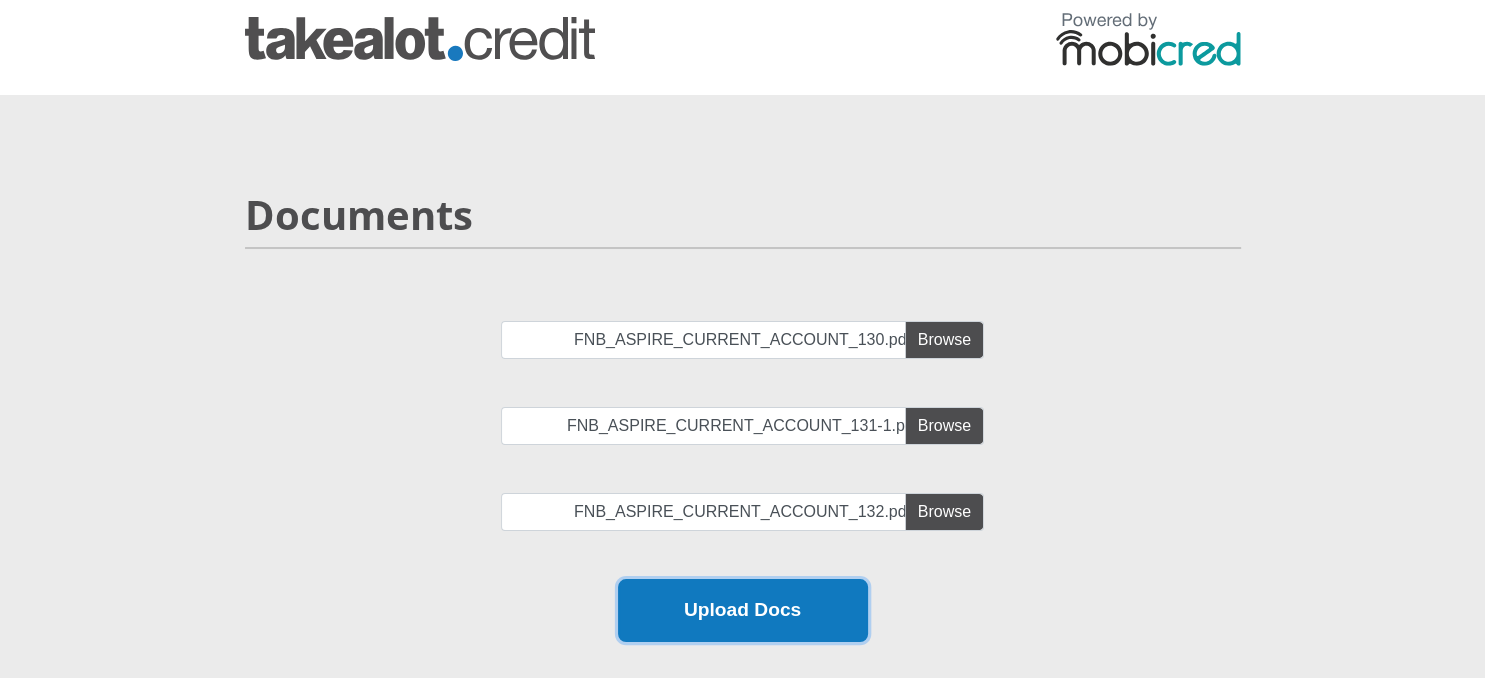 click on "Upload Docs" at bounding box center [743, 610] 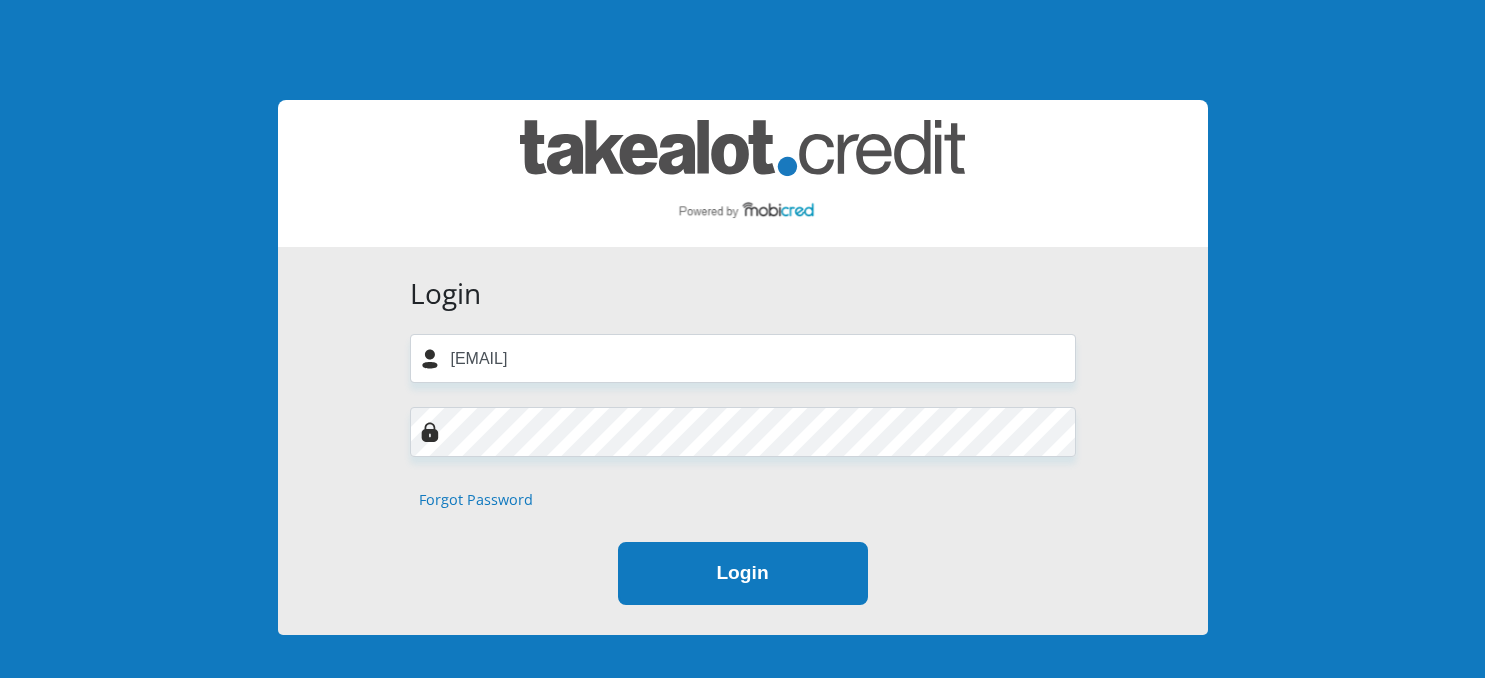 scroll, scrollTop: 0, scrollLeft: 0, axis: both 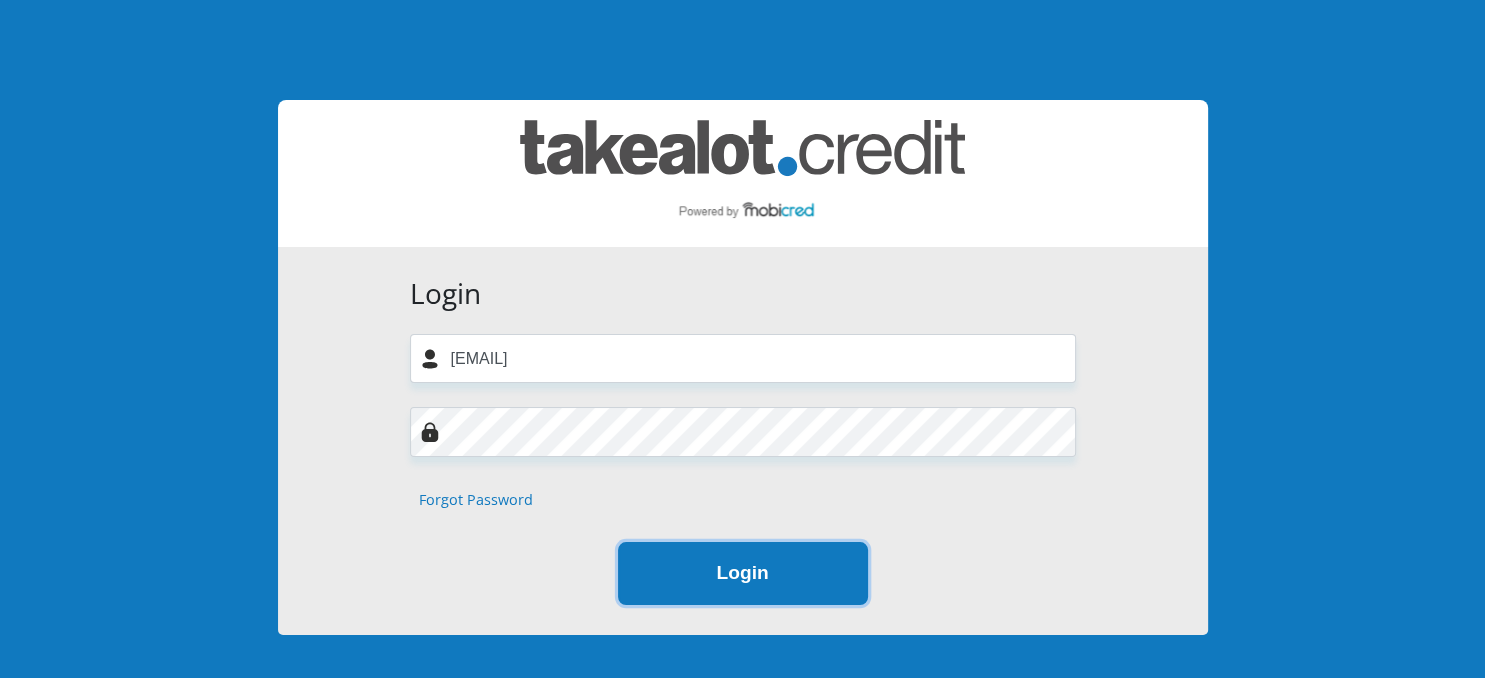 click on "Login" at bounding box center [743, 573] 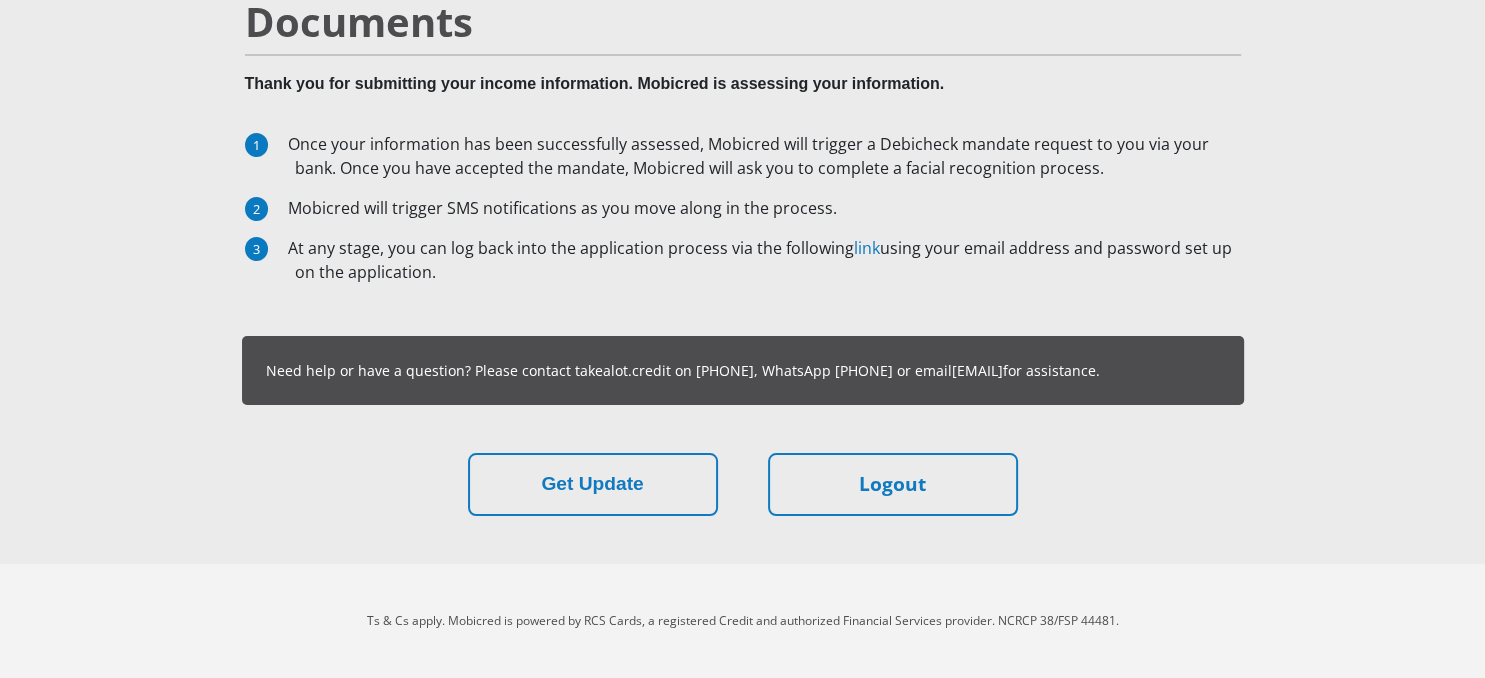 scroll, scrollTop: 182, scrollLeft: 0, axis: vertical 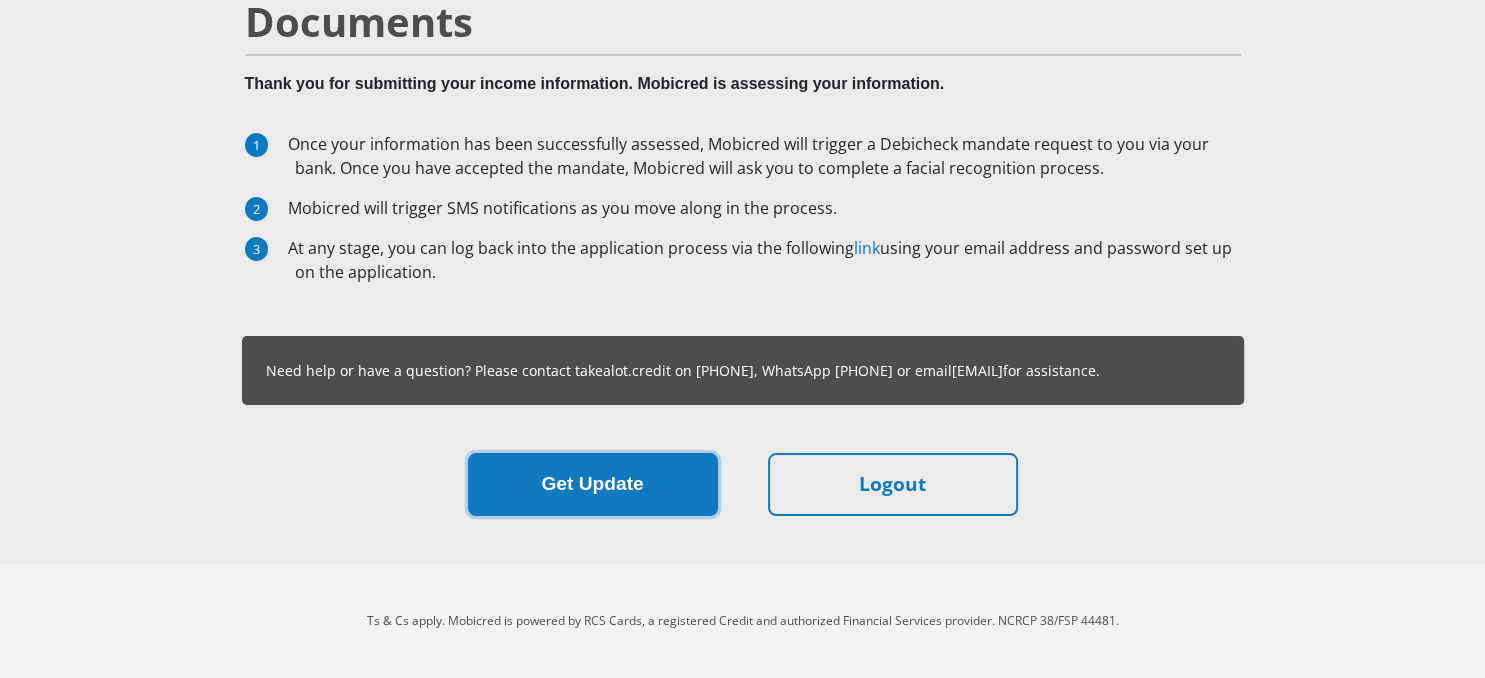click on "Get Update" at bounding box center [593, 484] 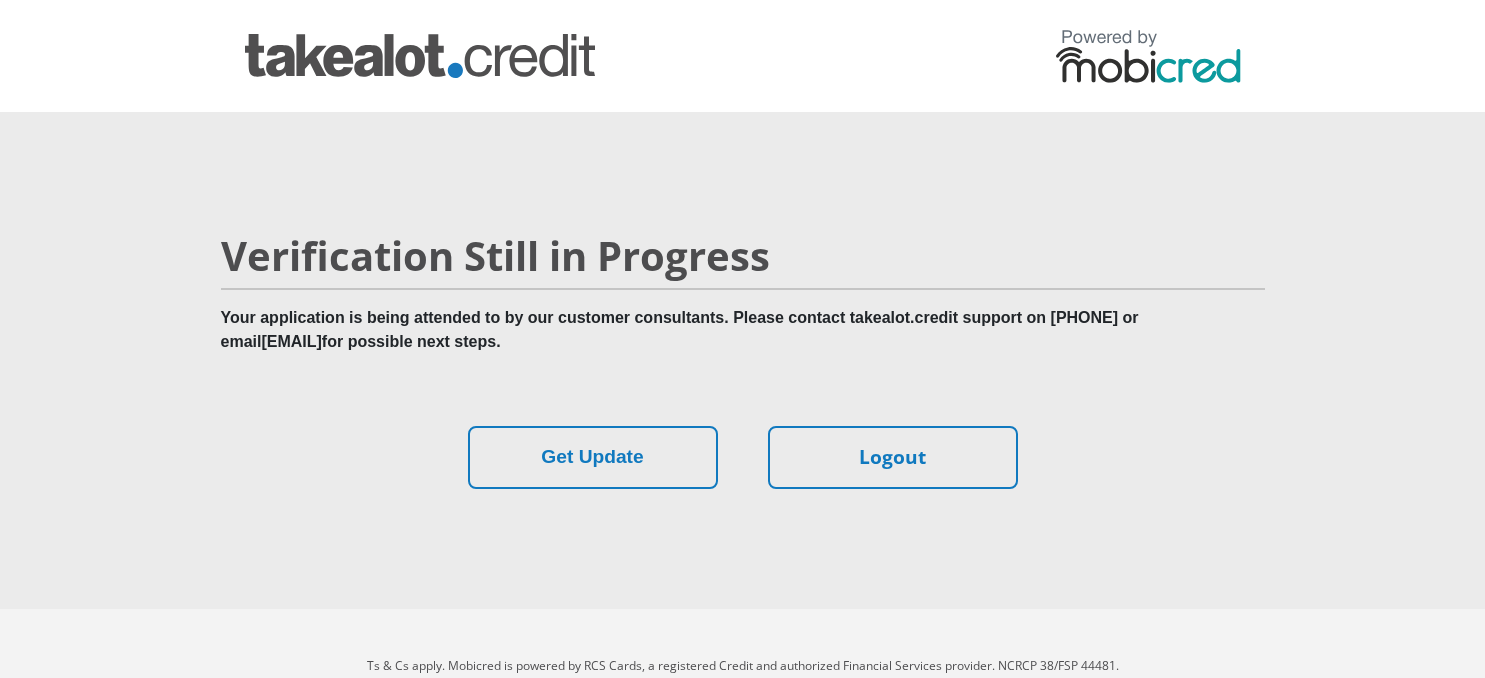 scroll, scrollTop: 0, scrollLeft: 0, axis: both 